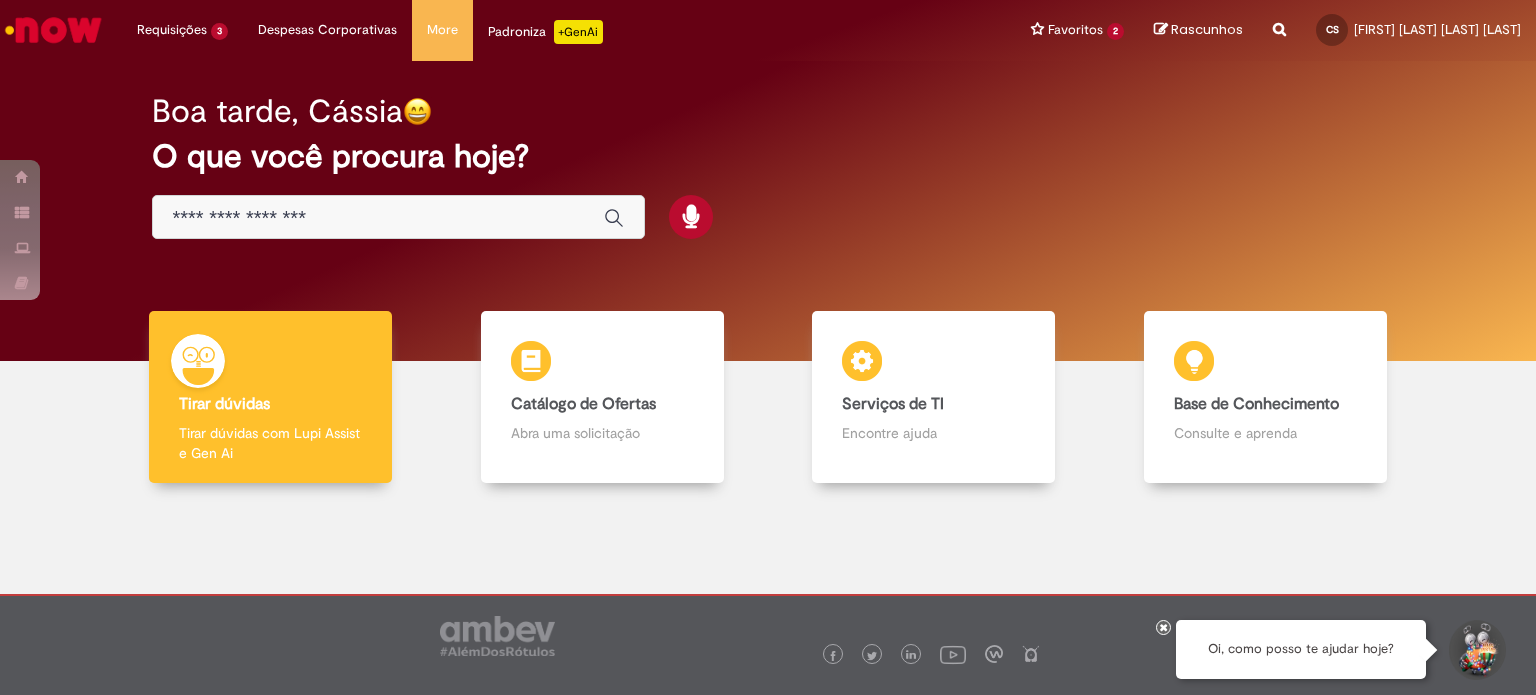 scroll, scrollTop: 0, scrollLeft: 0, axis: both 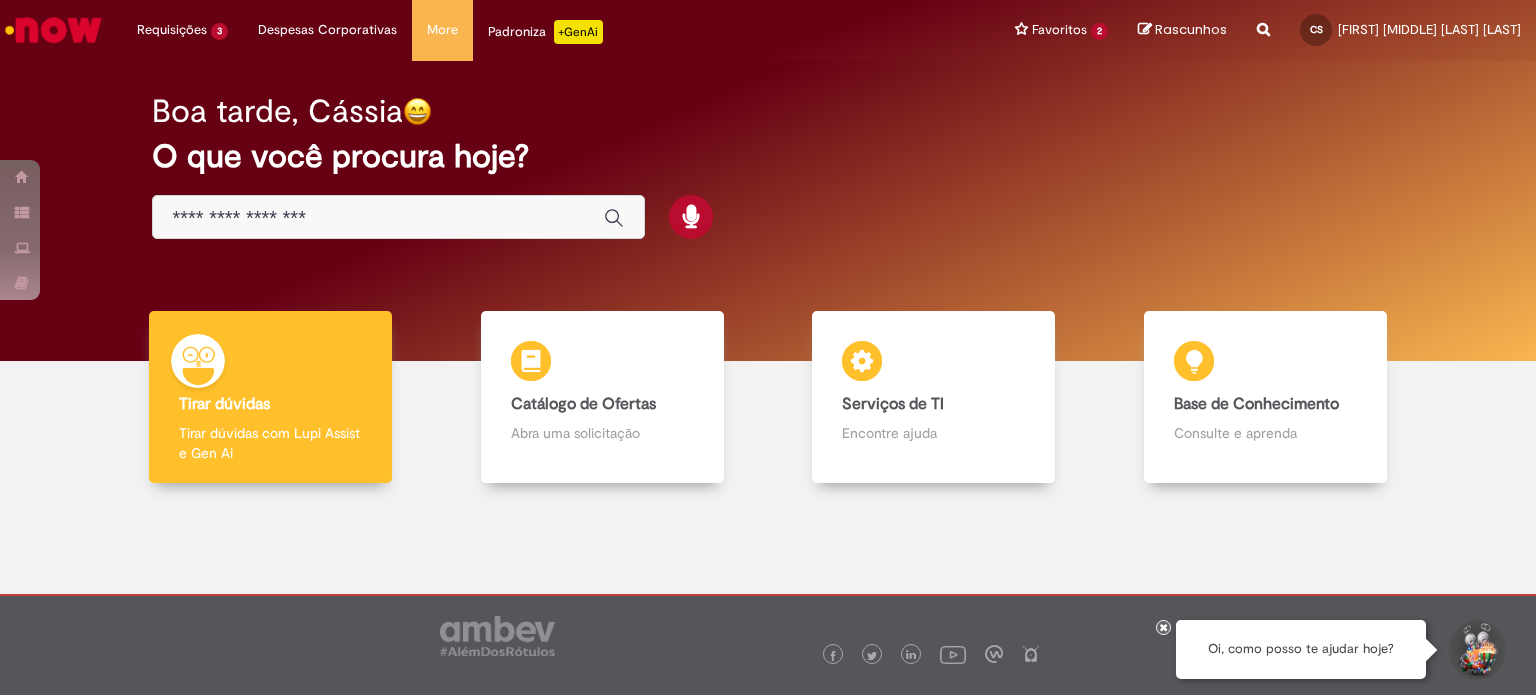 click at bounding box center (378, 218) 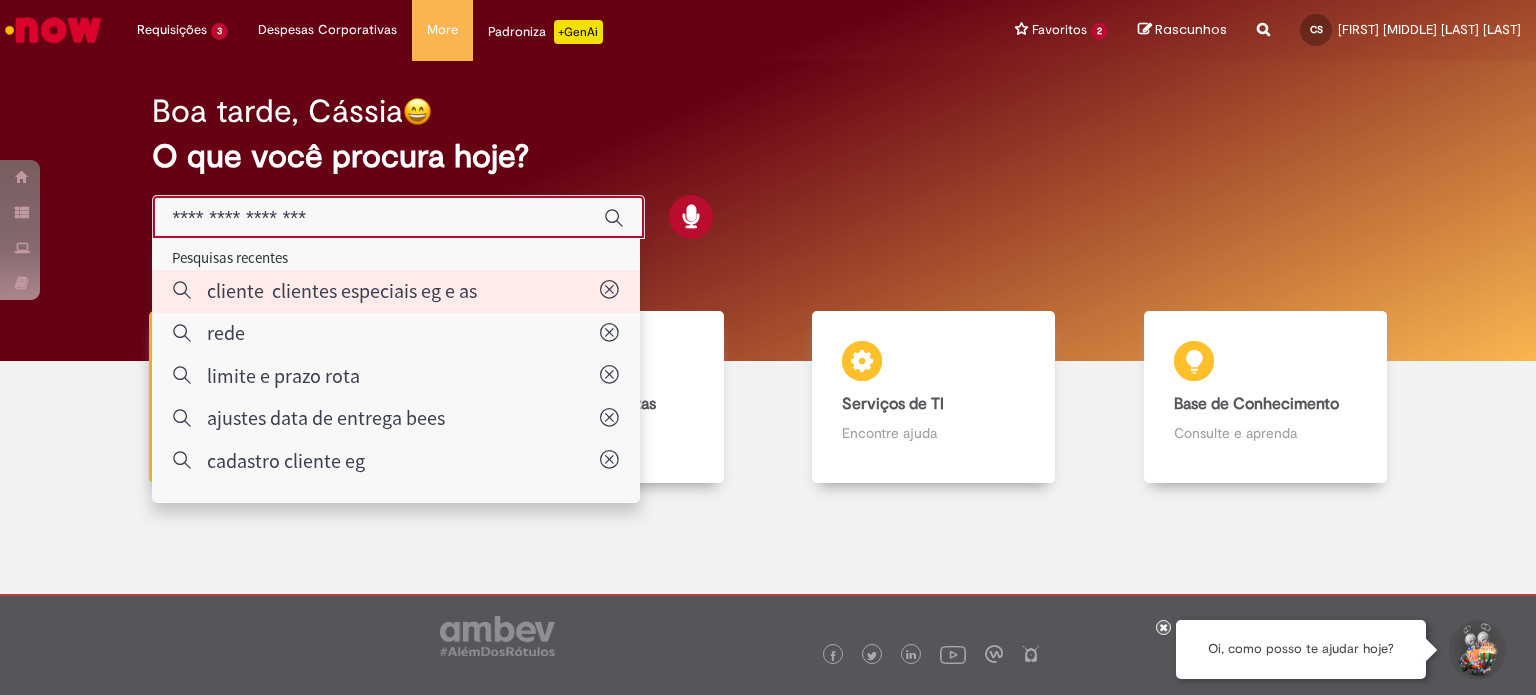 type on "**********" 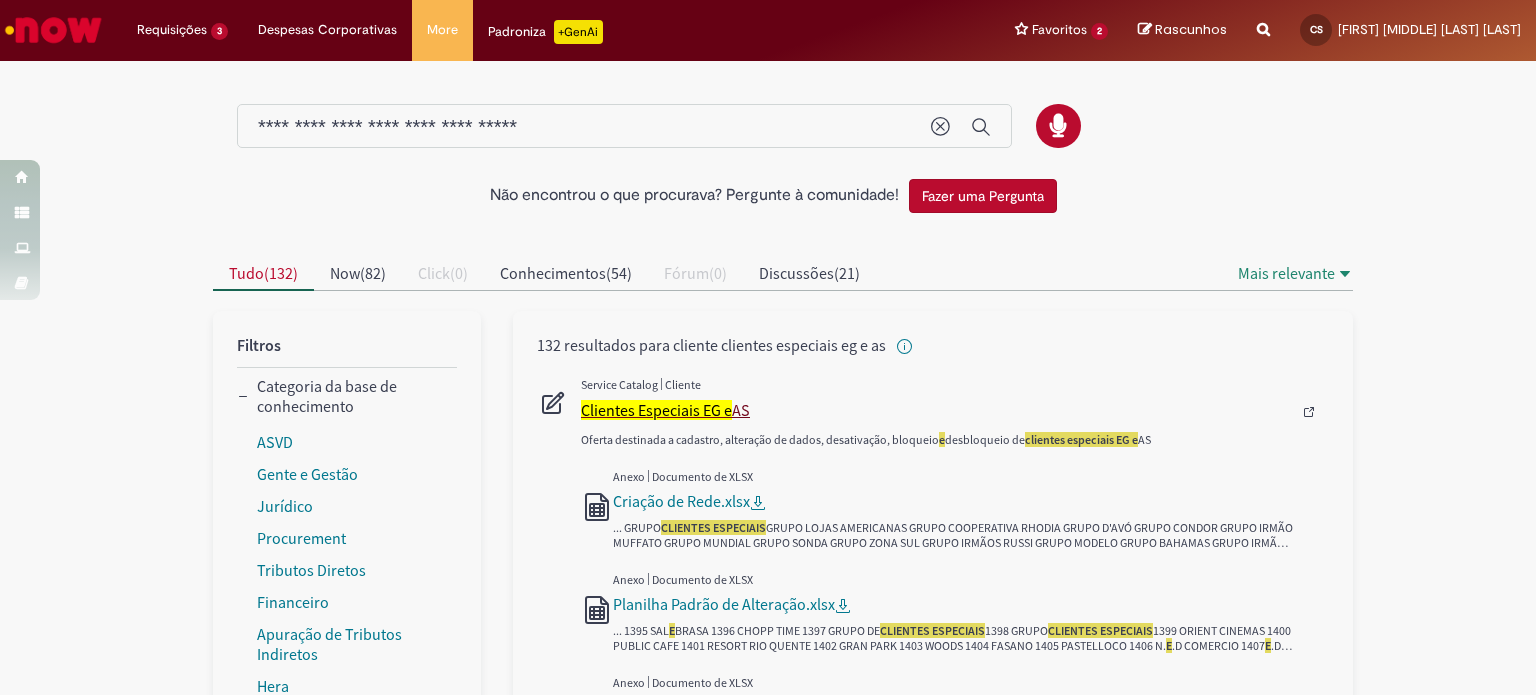 click on "Clientes Especiais EG e  AS" at bounding box center (936, 410) 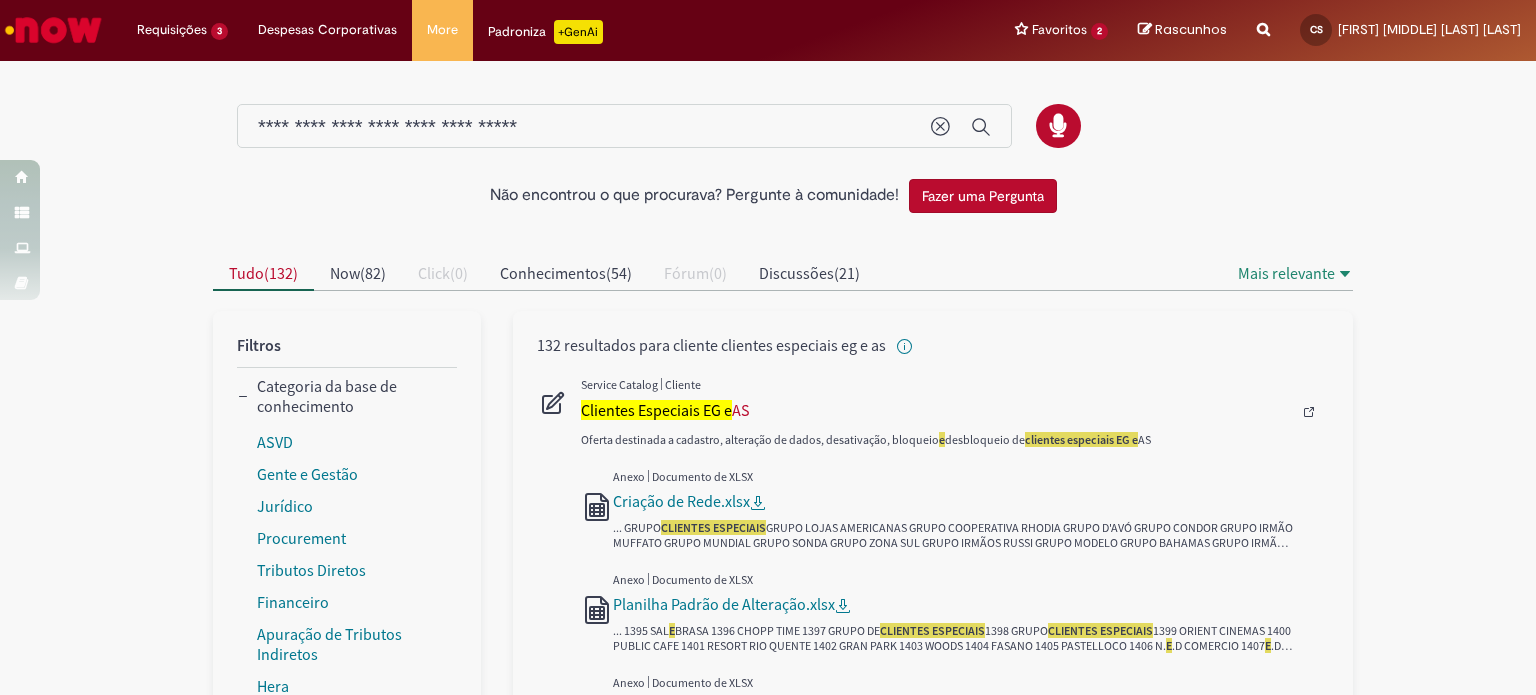 type 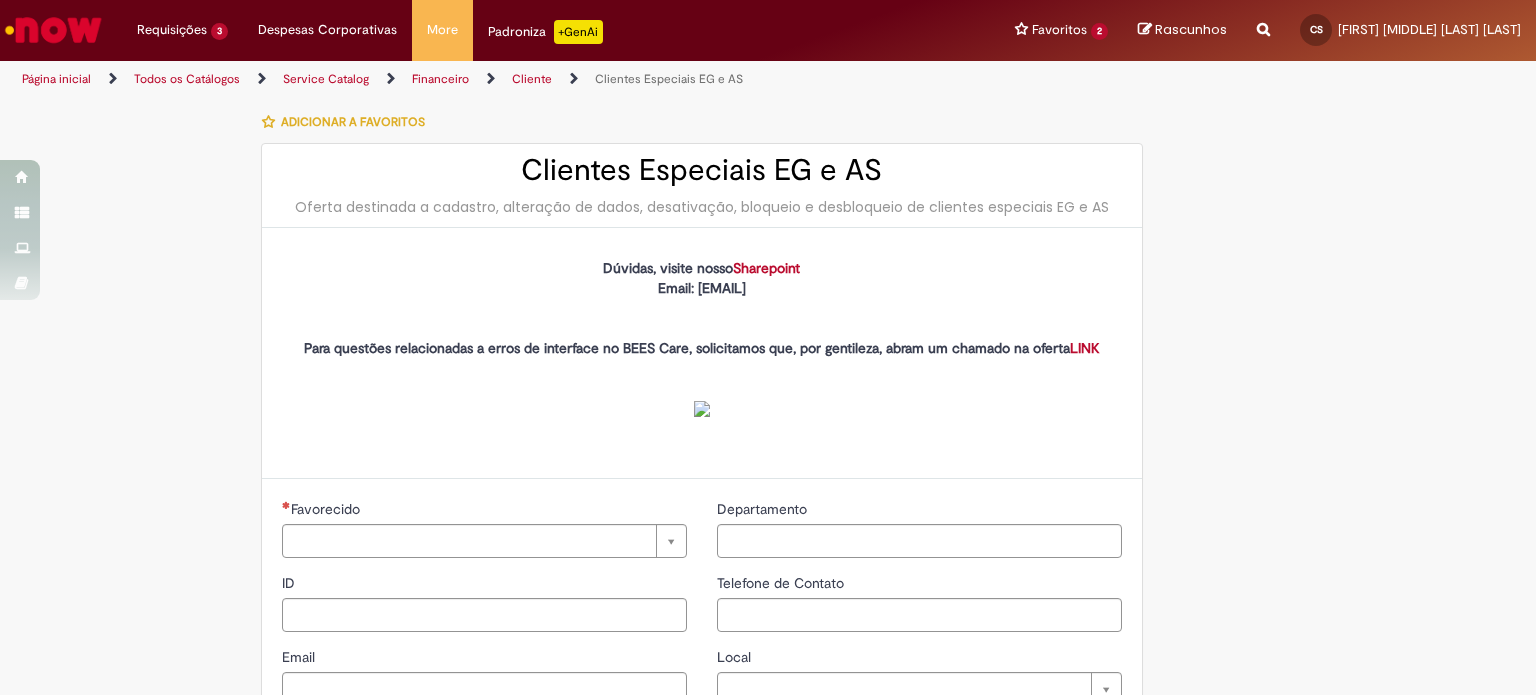 type on "**********" 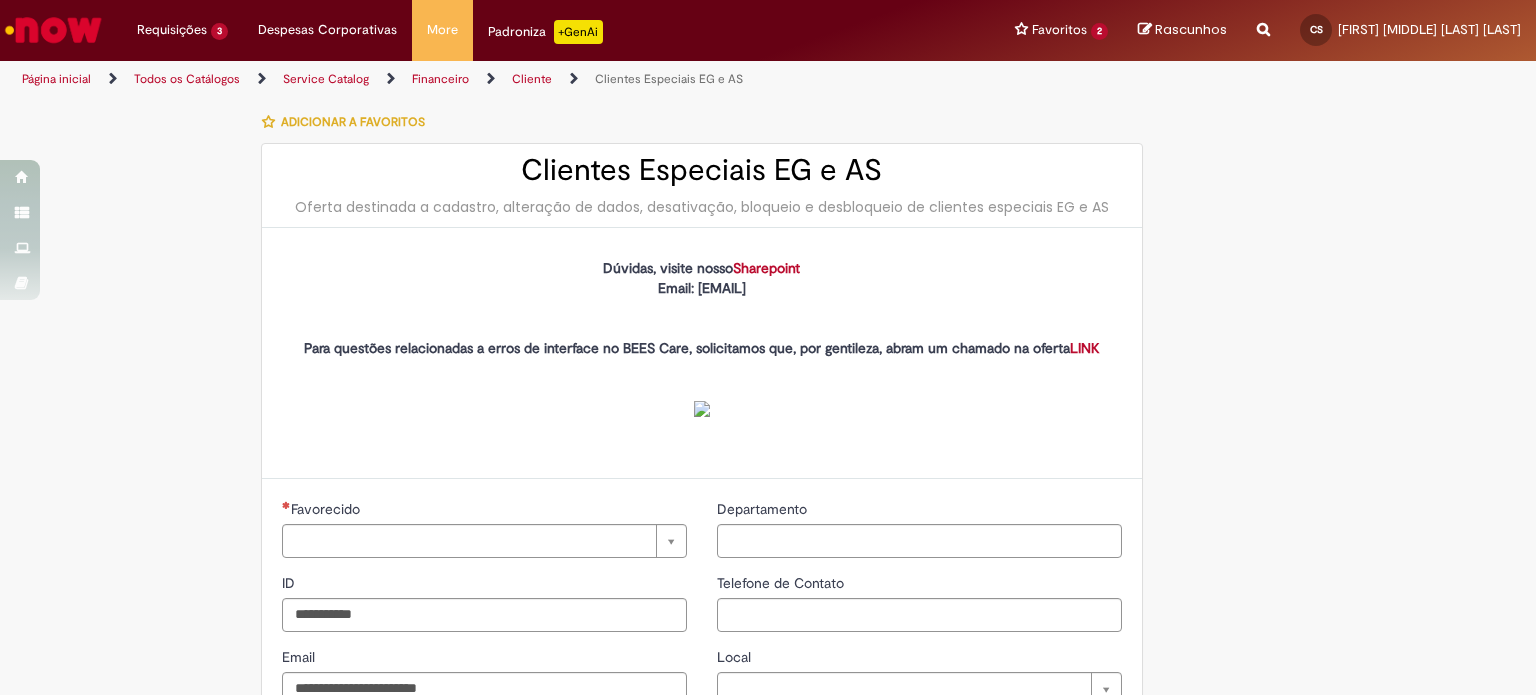 type on "**********" 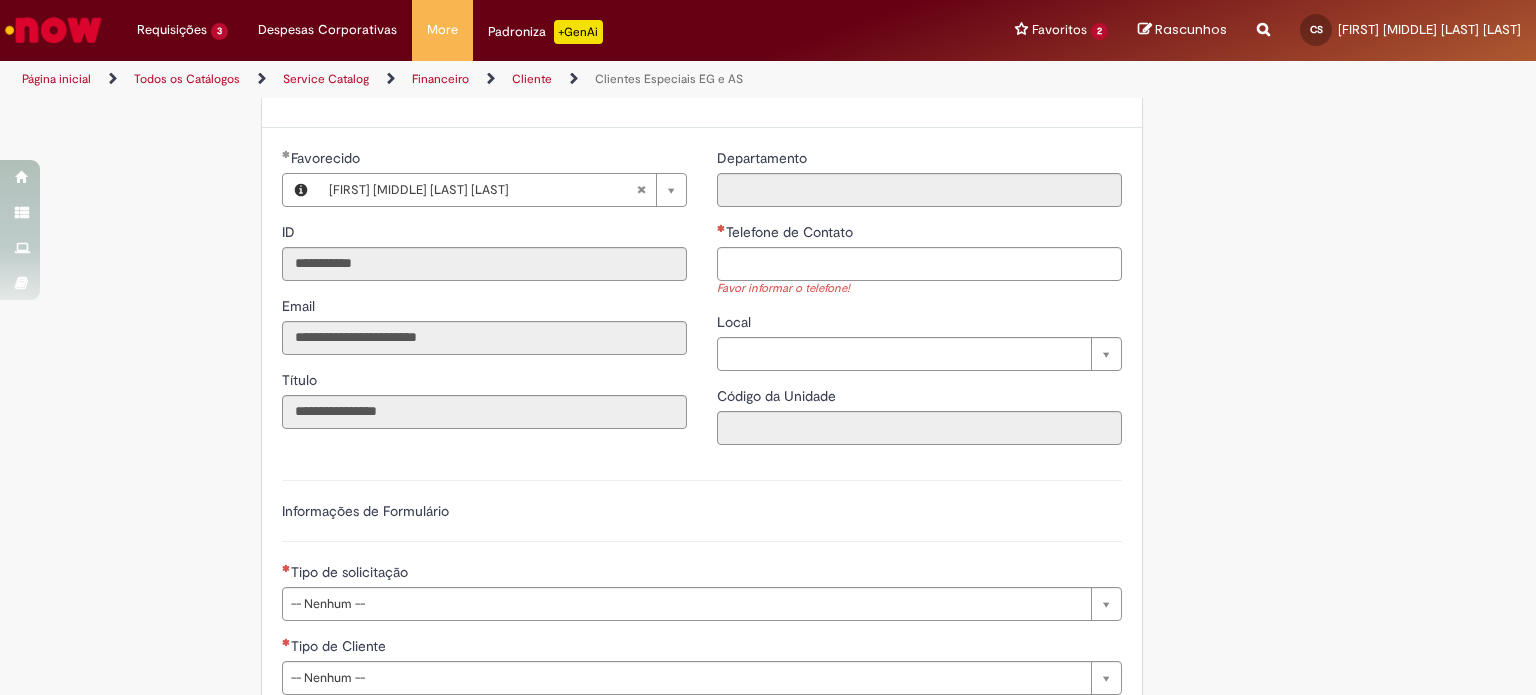 scroll, scrollTop: 400, scrollLeft: 0, axis: vertical 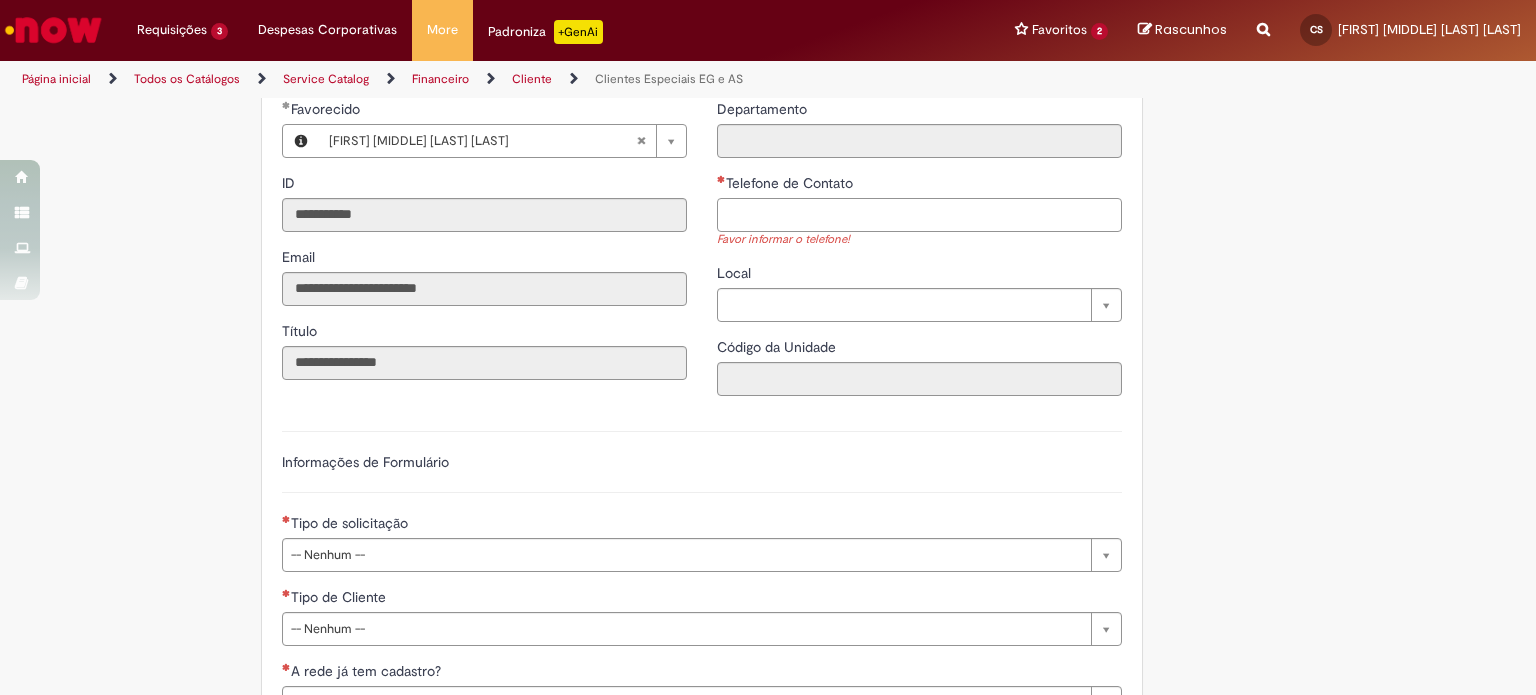 click on "Telefone de Contato" at bounding box center [919, 215] 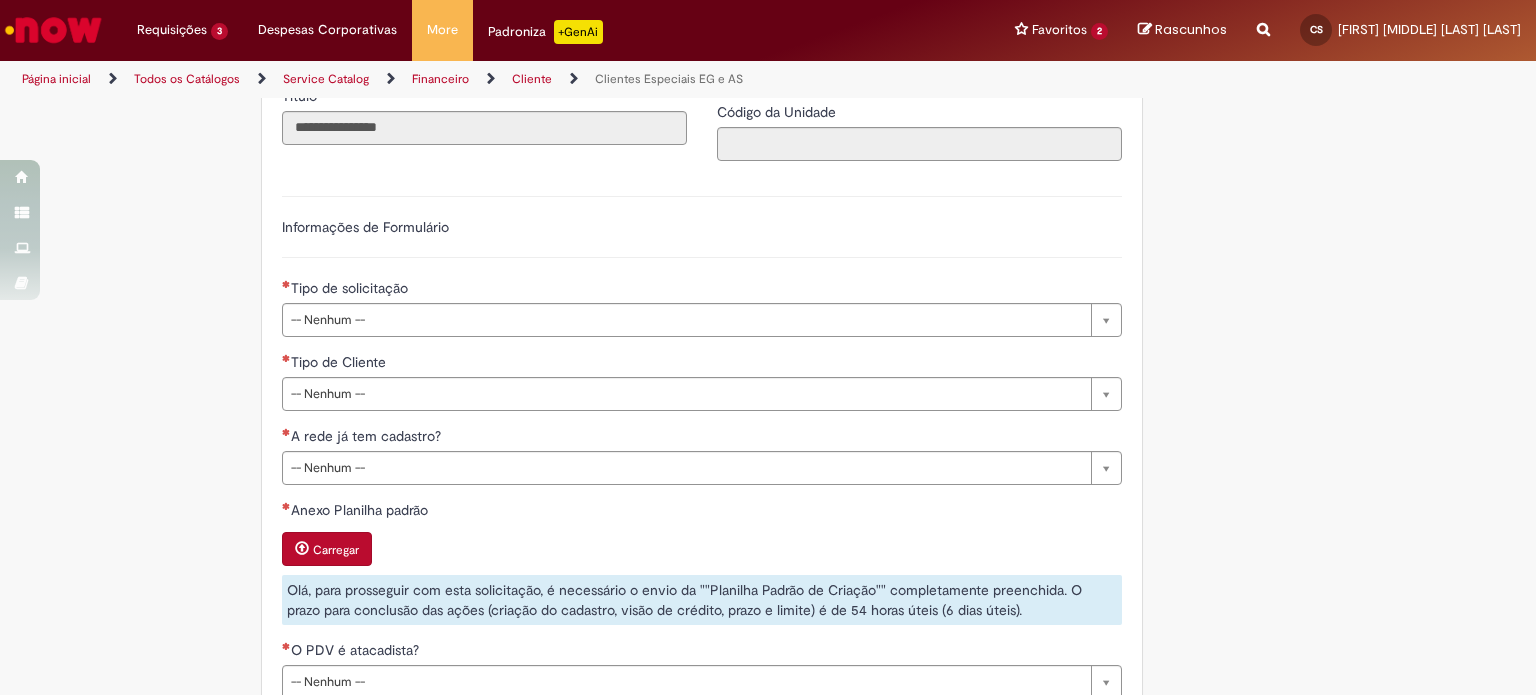 scroll, scrollTop: 700, scrollLeft: 0, axis: vertical 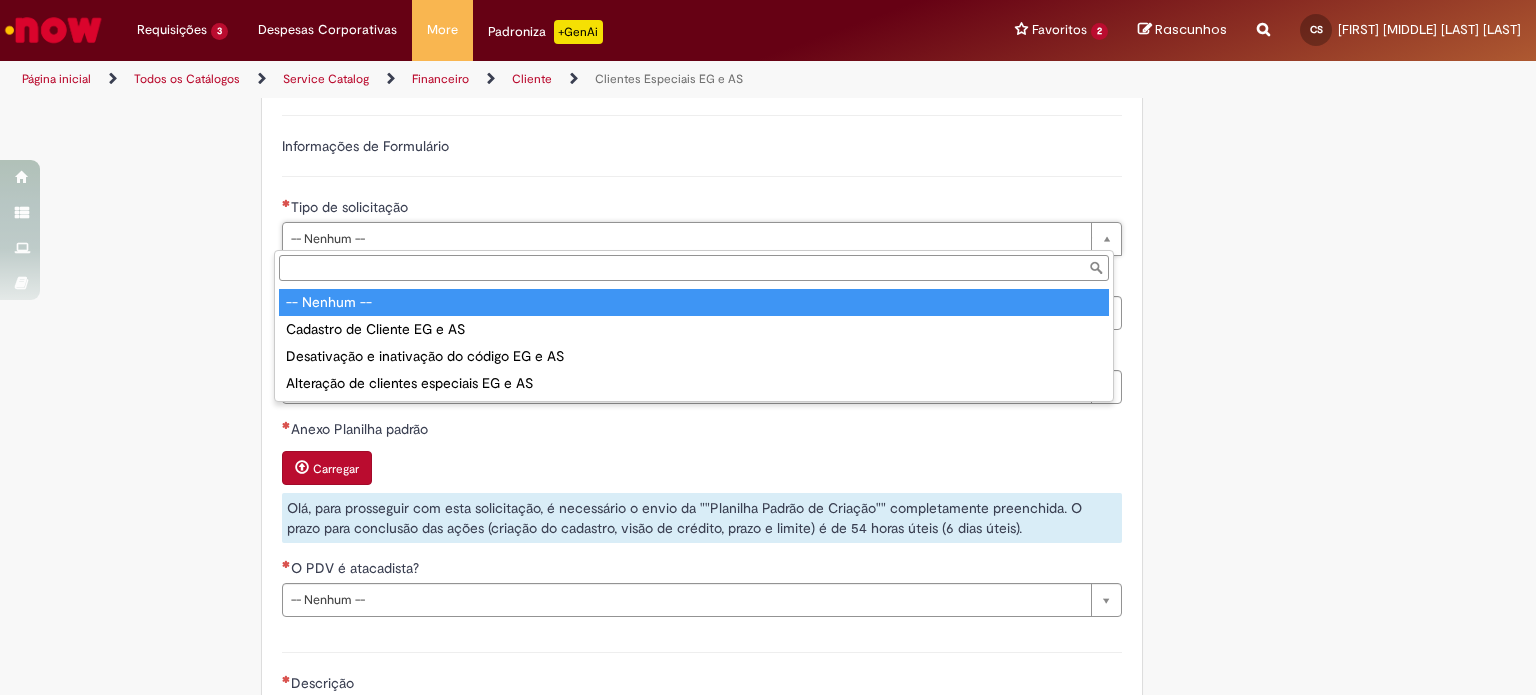 type on "**********" 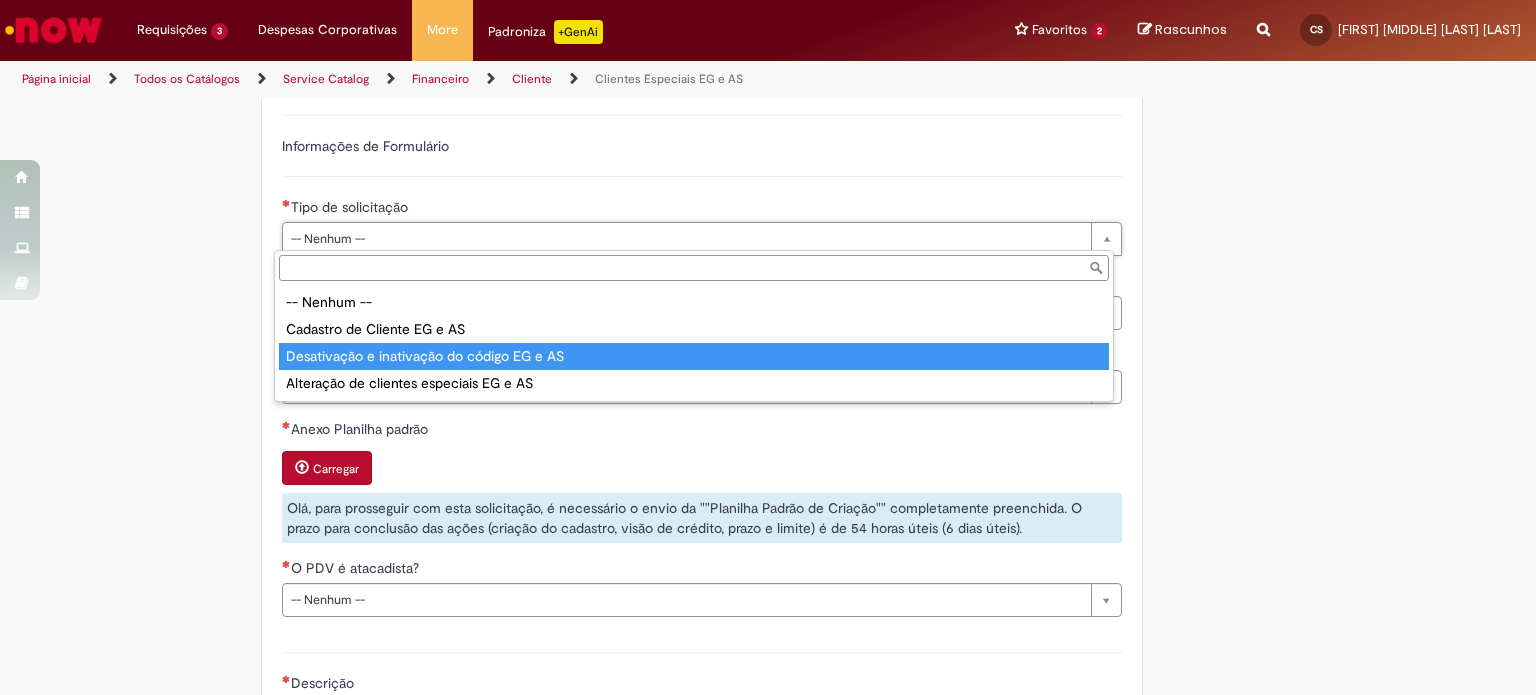 type on "**********" 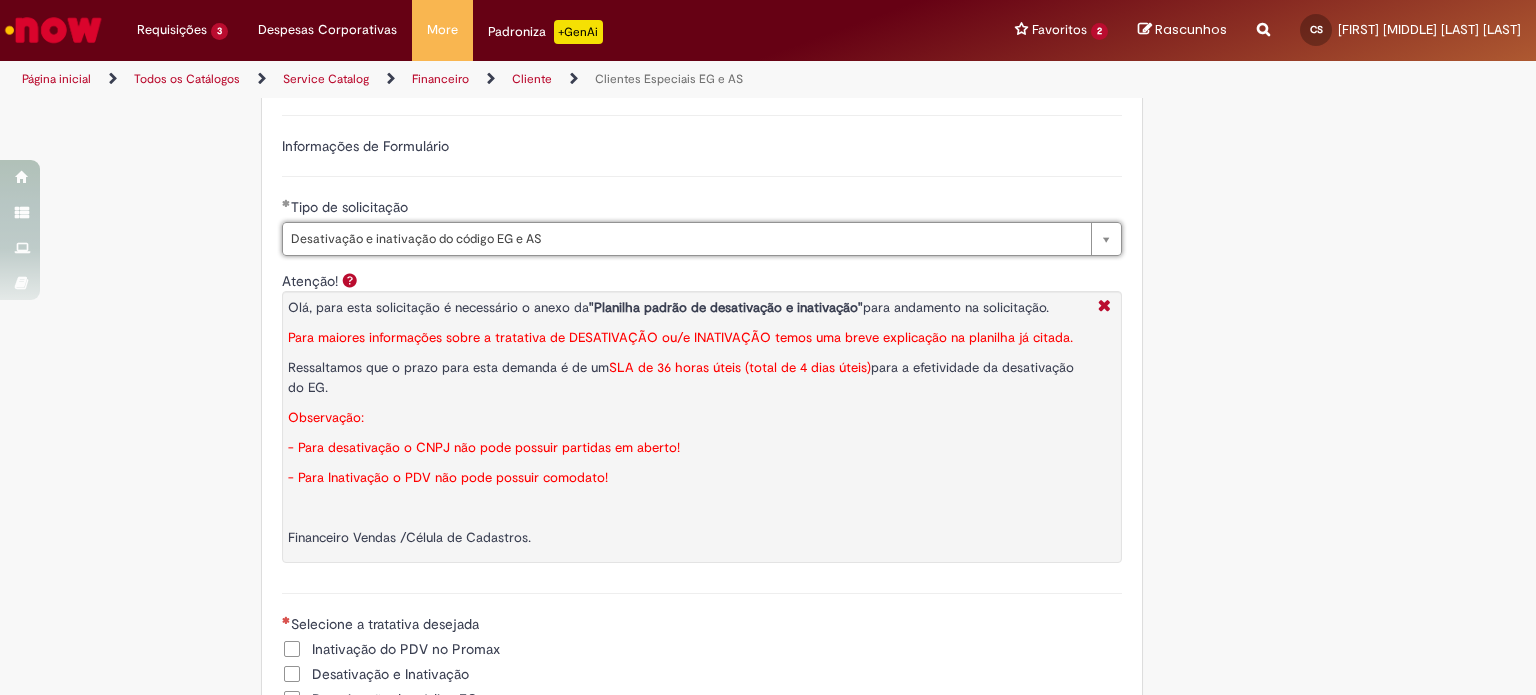 click on "Observação:" at bounding box center (688, 417) 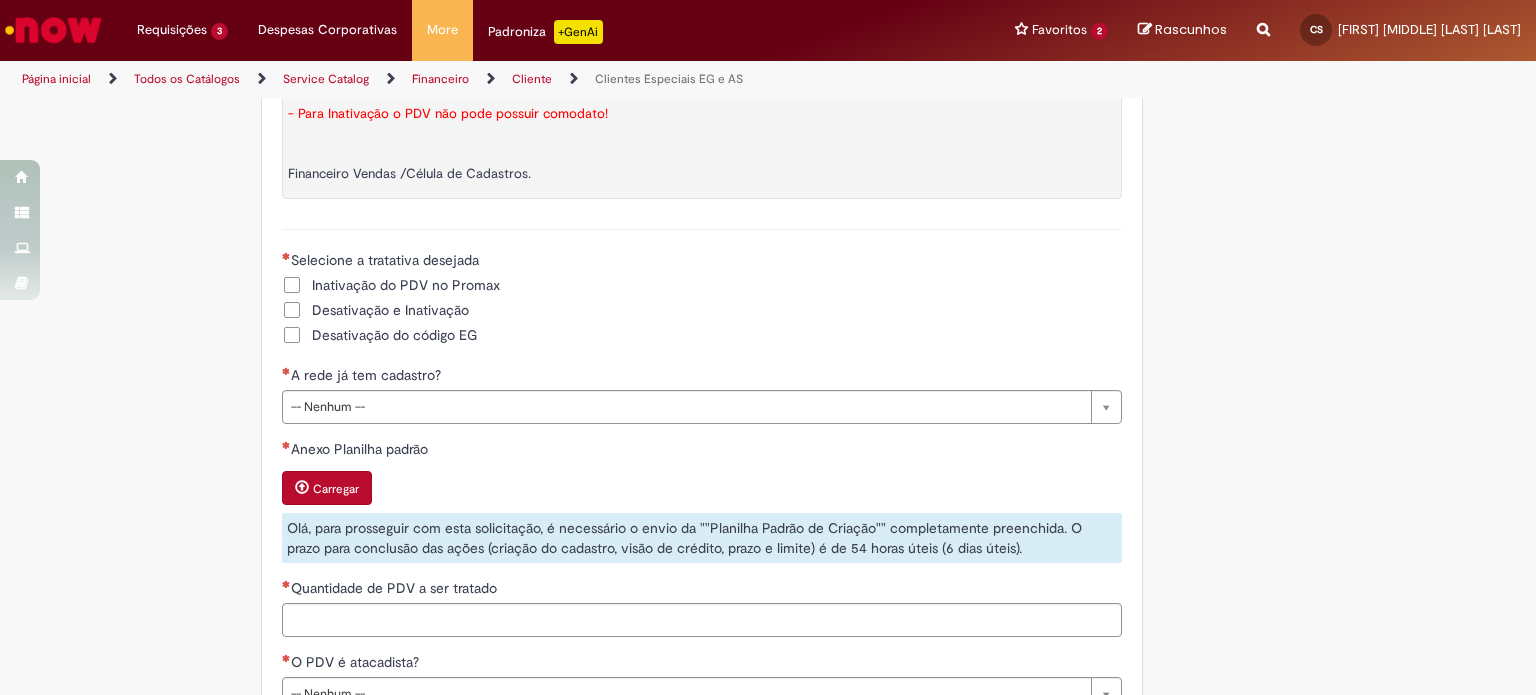 scroll, scrollTop: 1100, scrollLeft: 0, axis: vertical 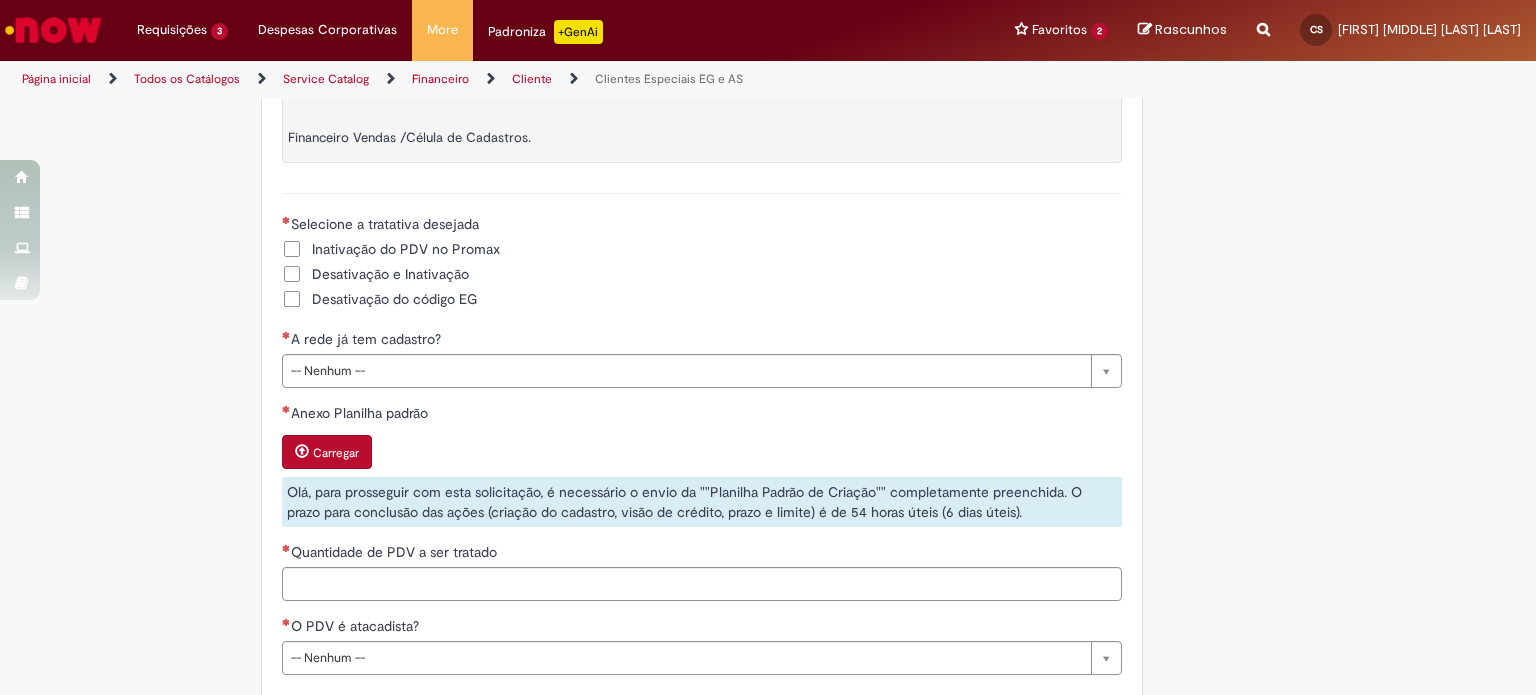 click on "Inativação do PDV no Promax" at bounding box center [406, 249] 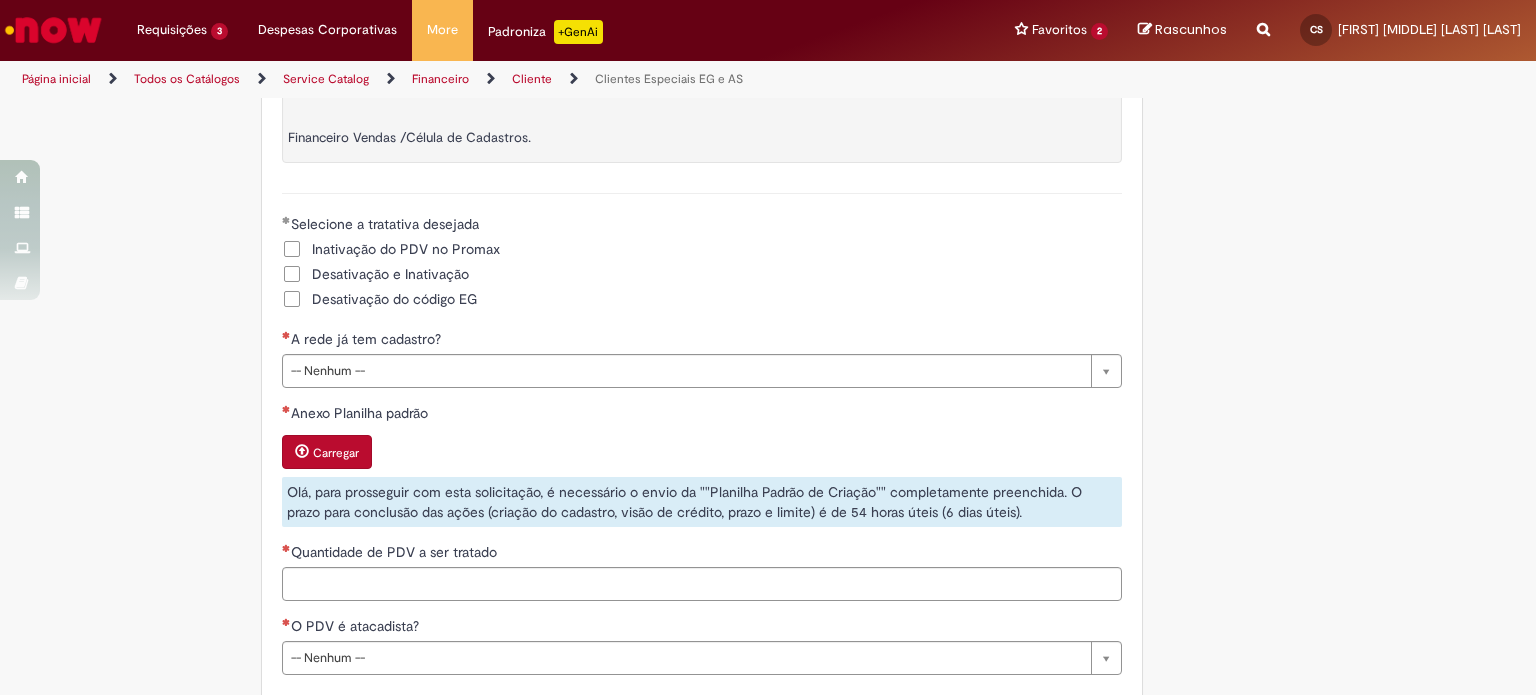 click on "Desativação e Inativação" at bounding box center (390, 274) 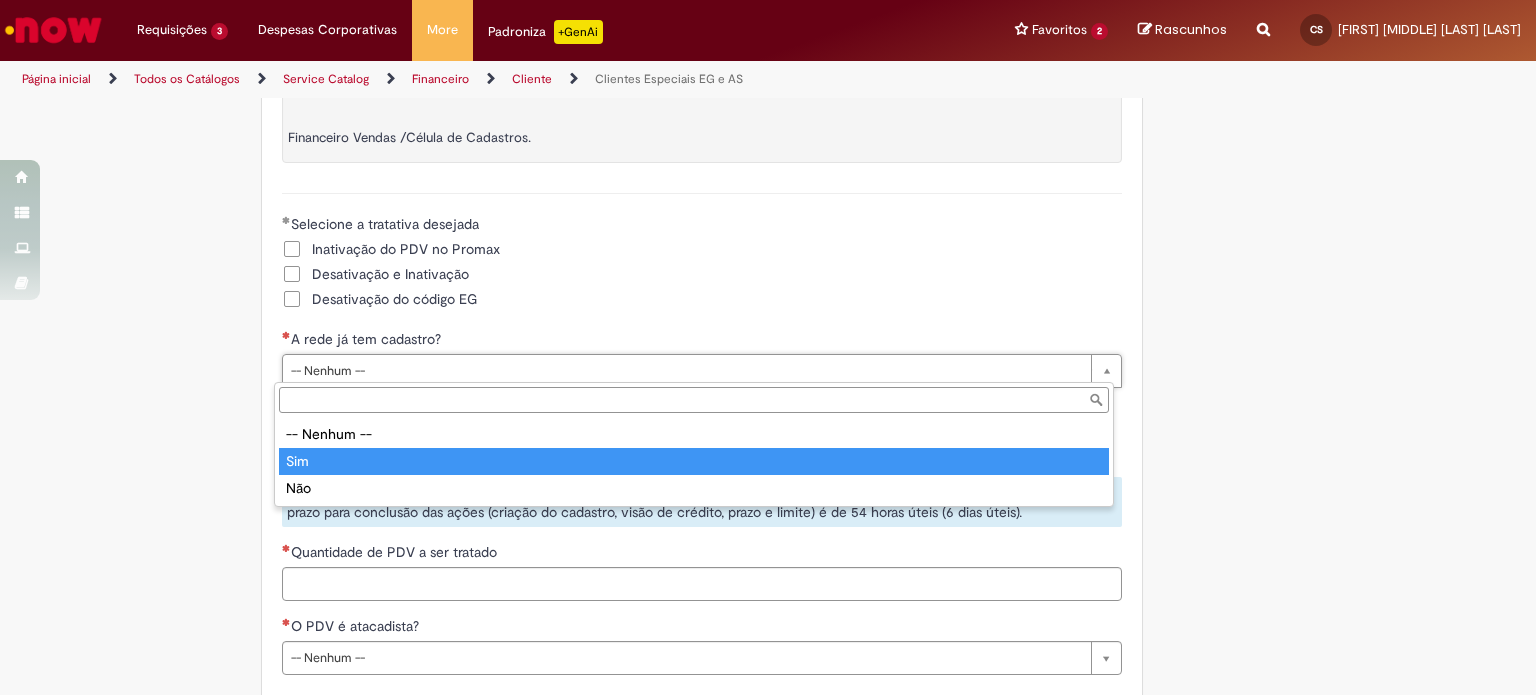 type on "***" 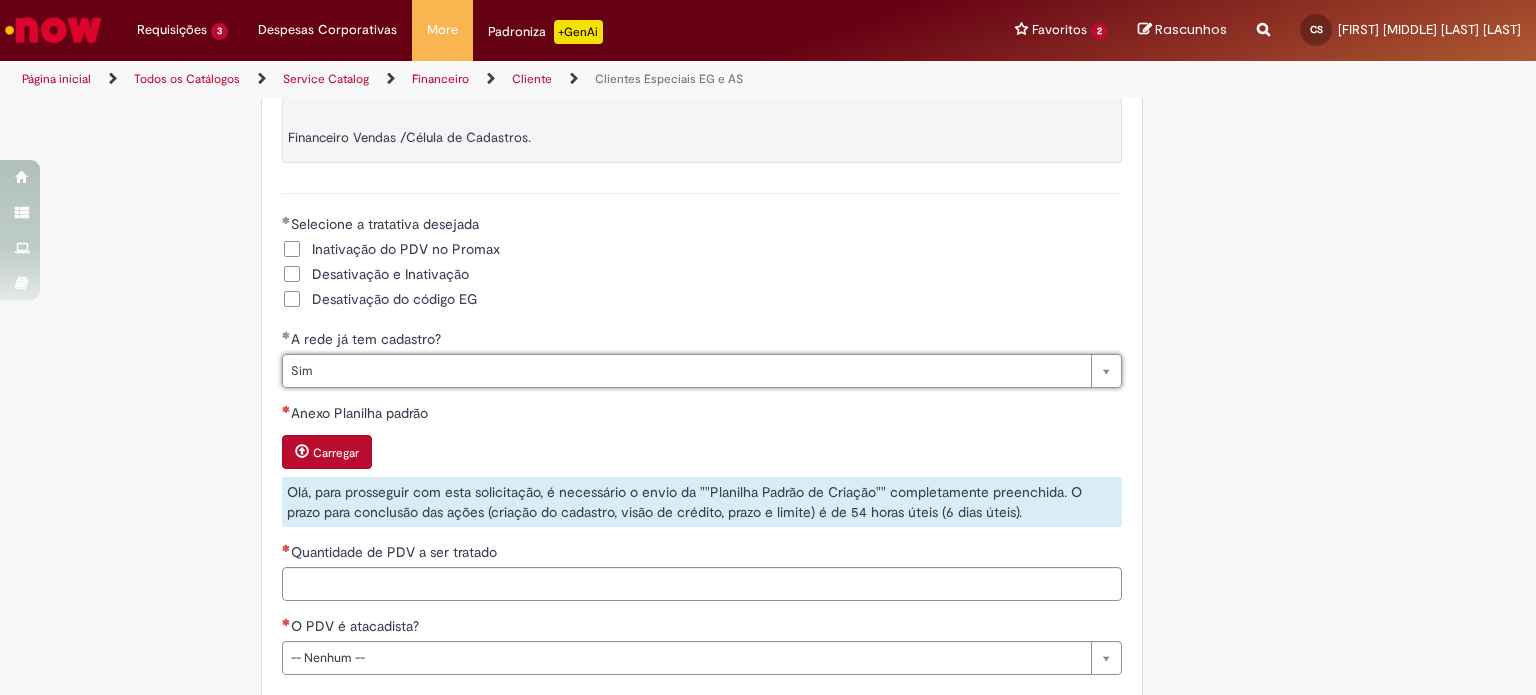 click on "Carregar" at bounding box center (702, 454) 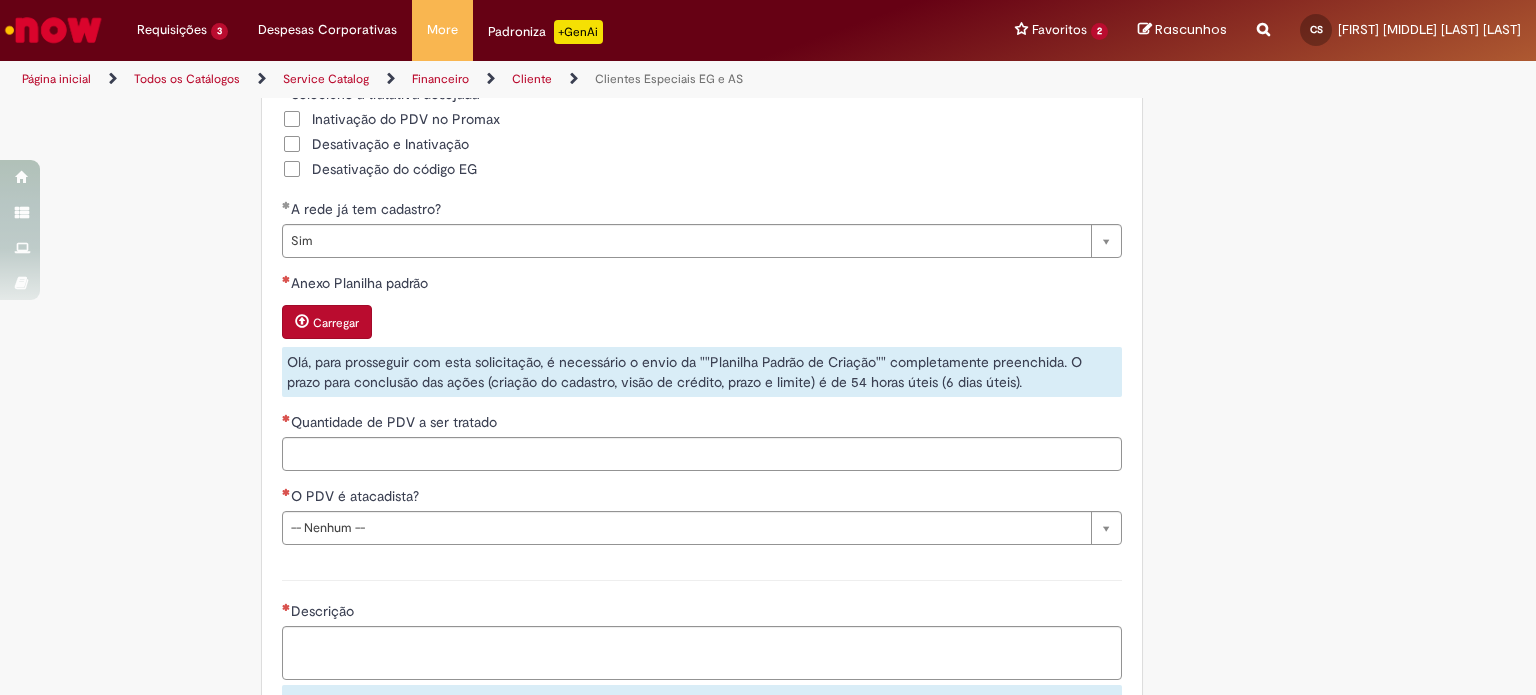 scroll, scrollTop: 1300, scrollLeft: 0, axis: vertical 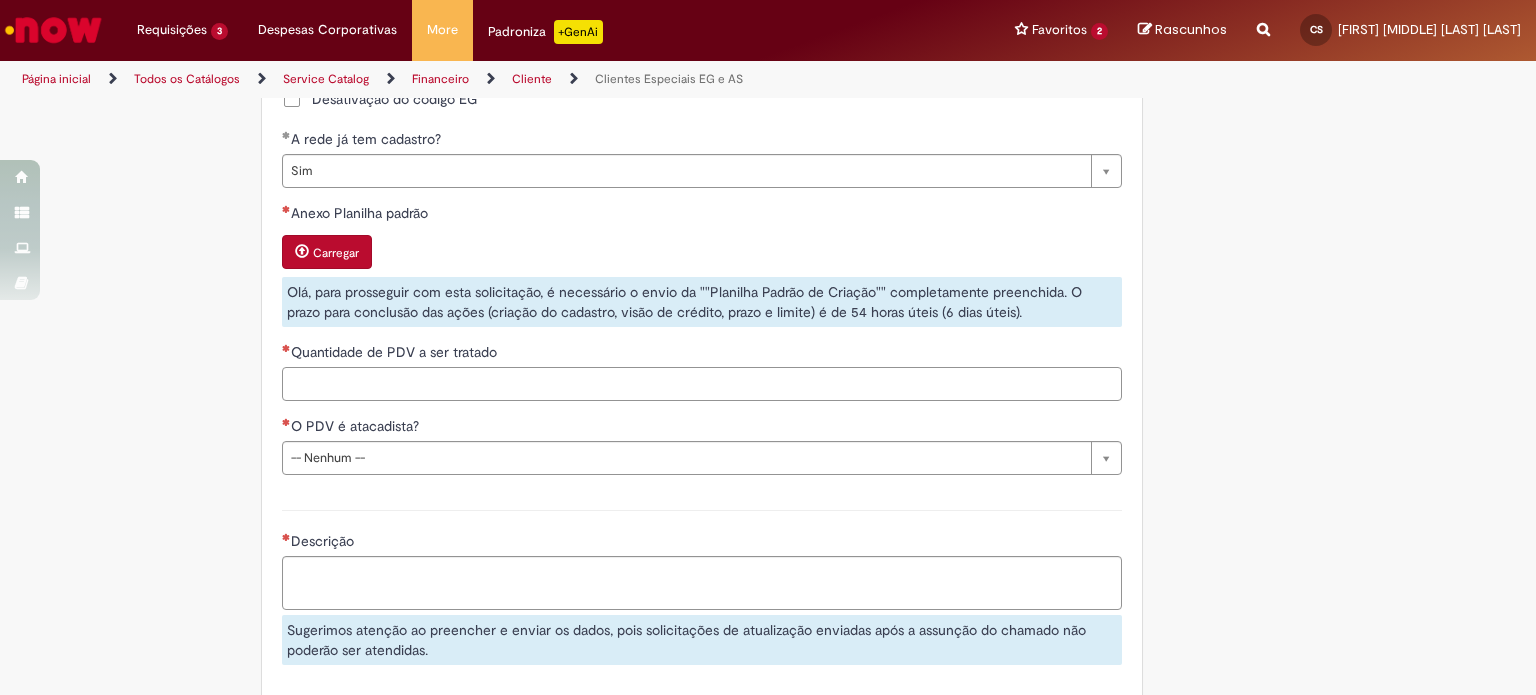 click on "Quantidade de PDV a ser tratado" at bounding box center (702, 384) 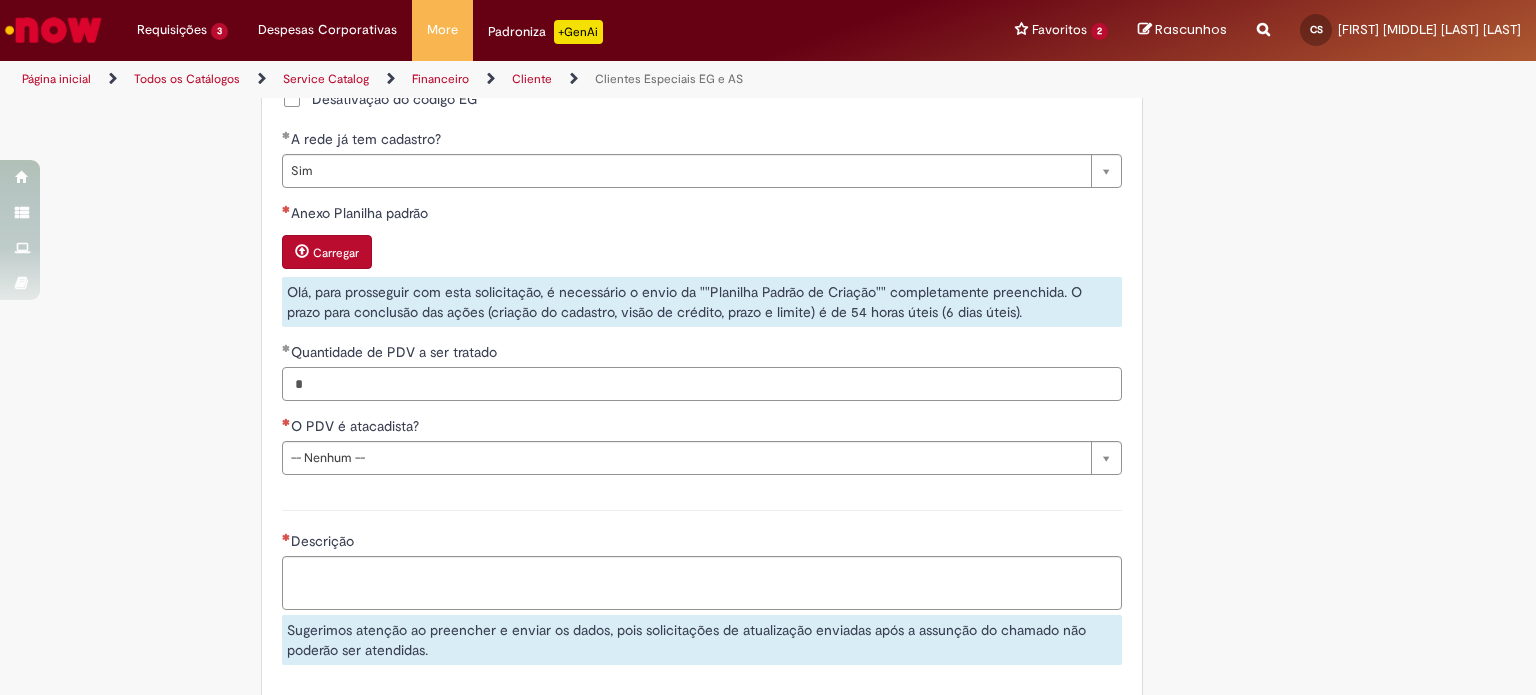 type on "*" 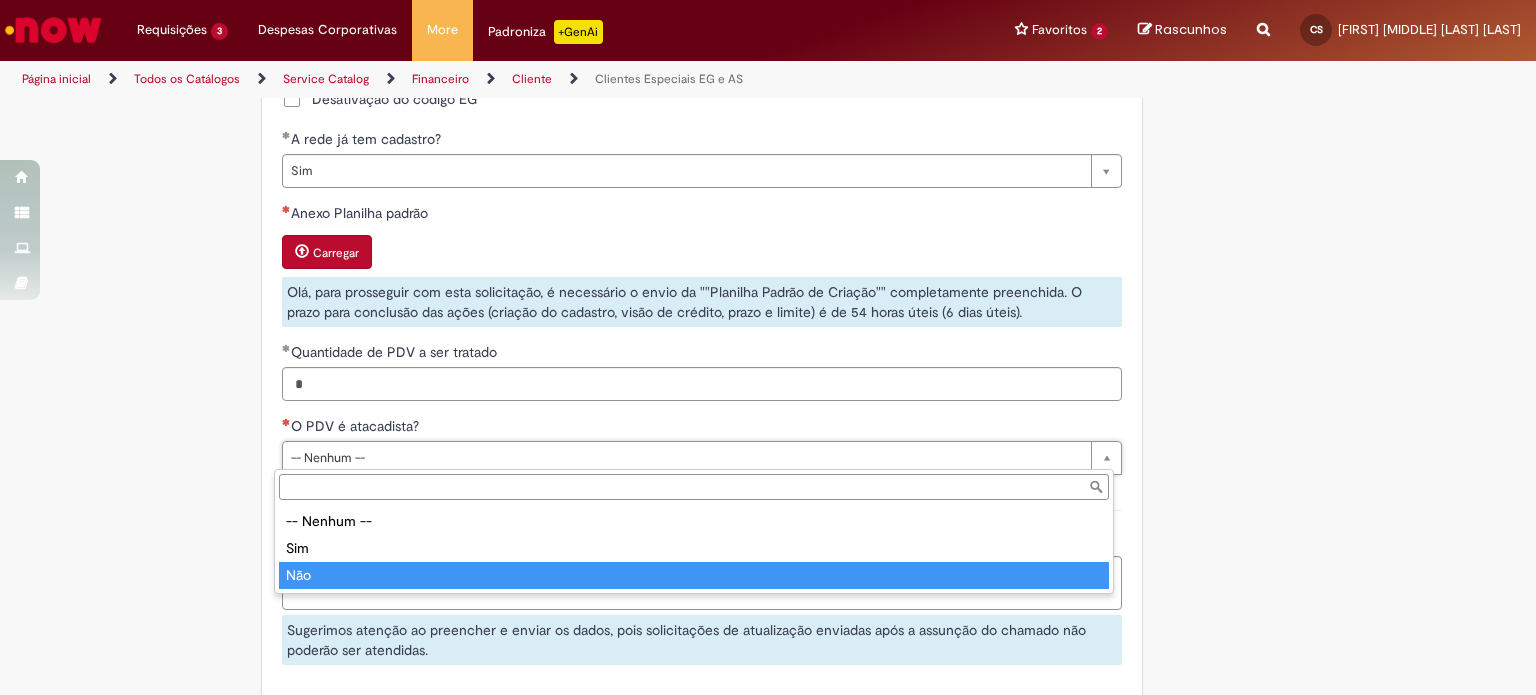 type on "***" 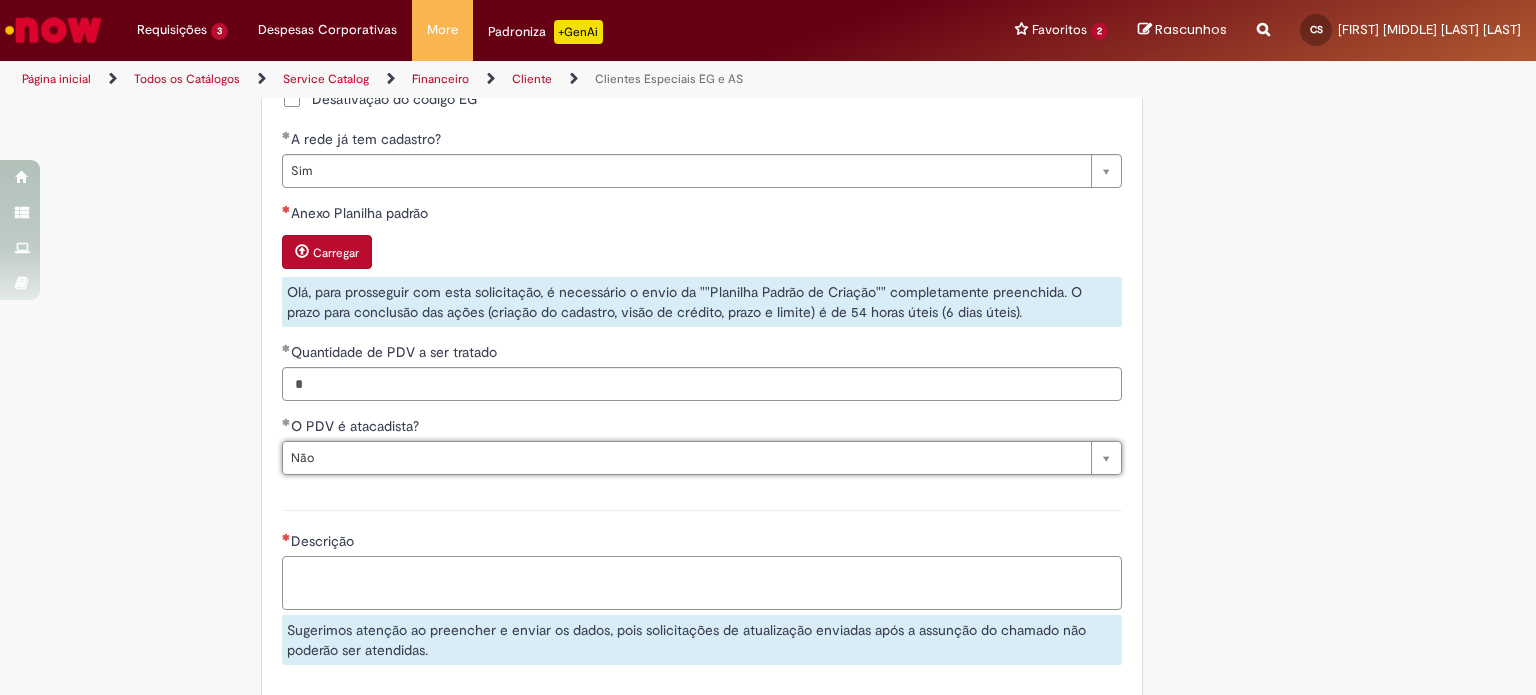 click on "Descrição" at bounding box center [702, 583] 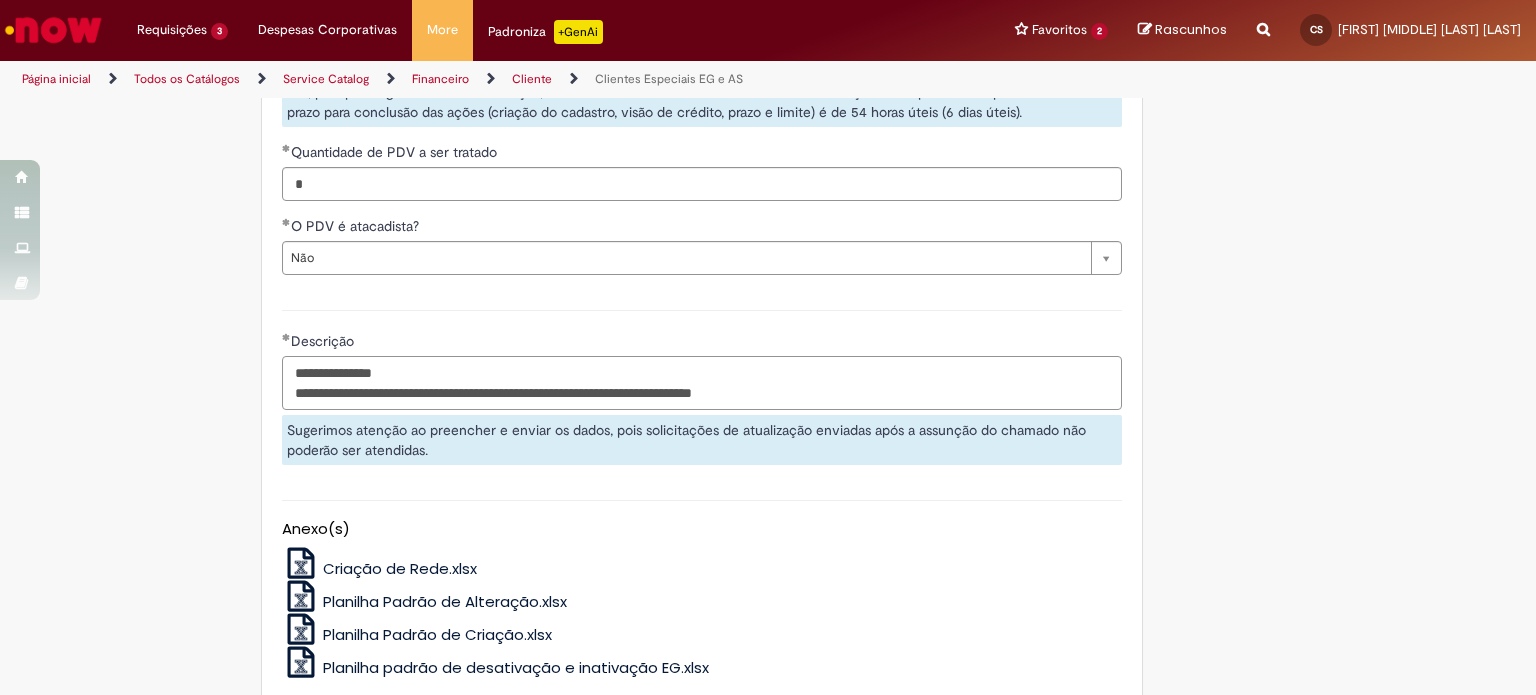 scroll, scrollTop: 1612, scrollLeft: 0, axis: vertical 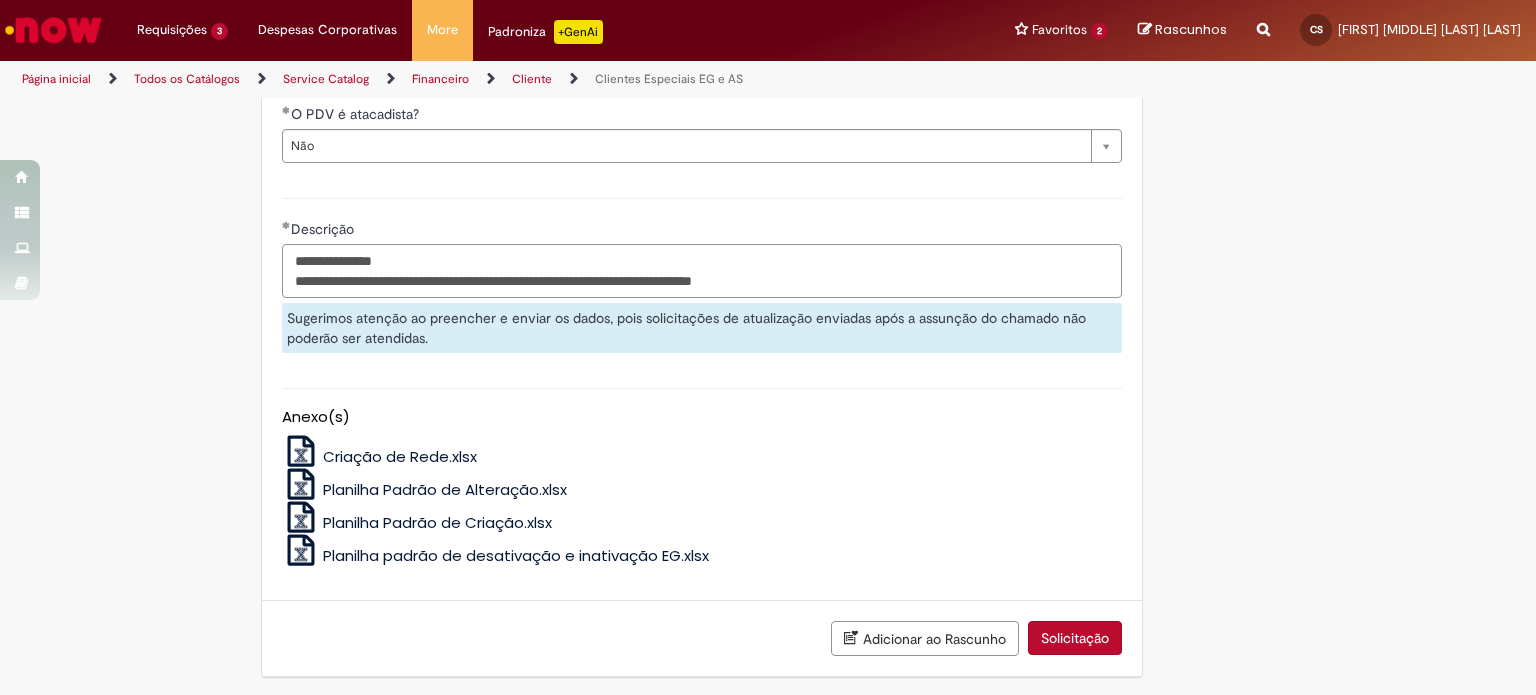 type on "**********" 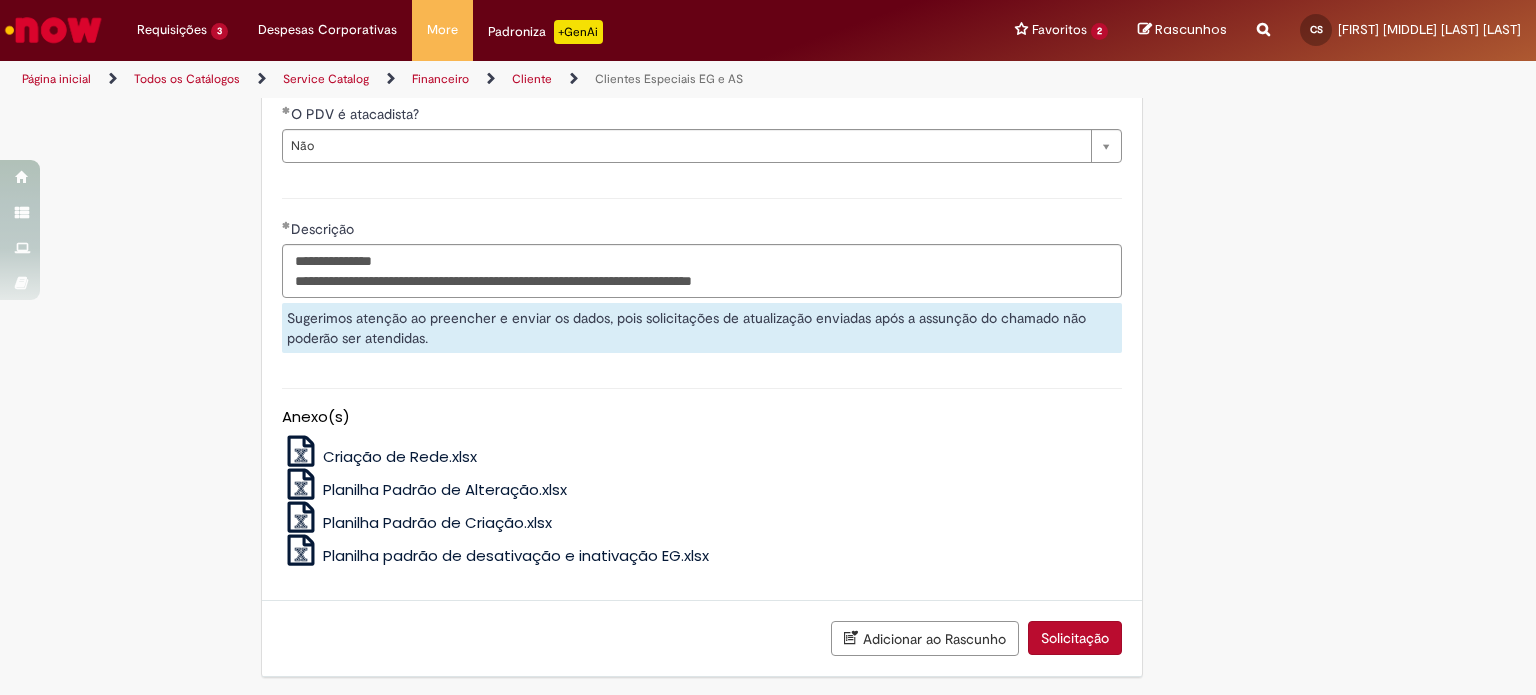 click on "Planilha padrão de desativação e inativação EG.xlsx" at bounding box center [516, 555] 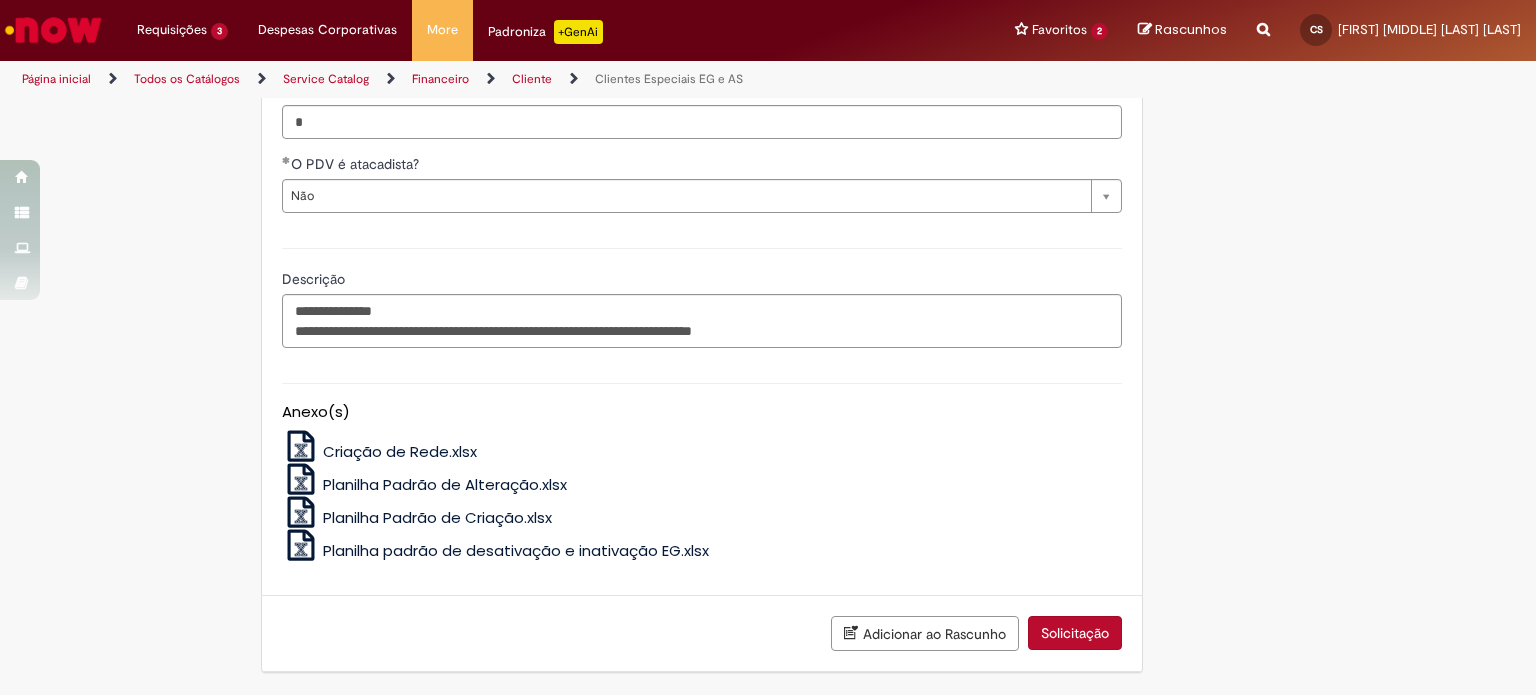 scroll, scrollTop: 1556, scrollLeft: 0, axis: vertical 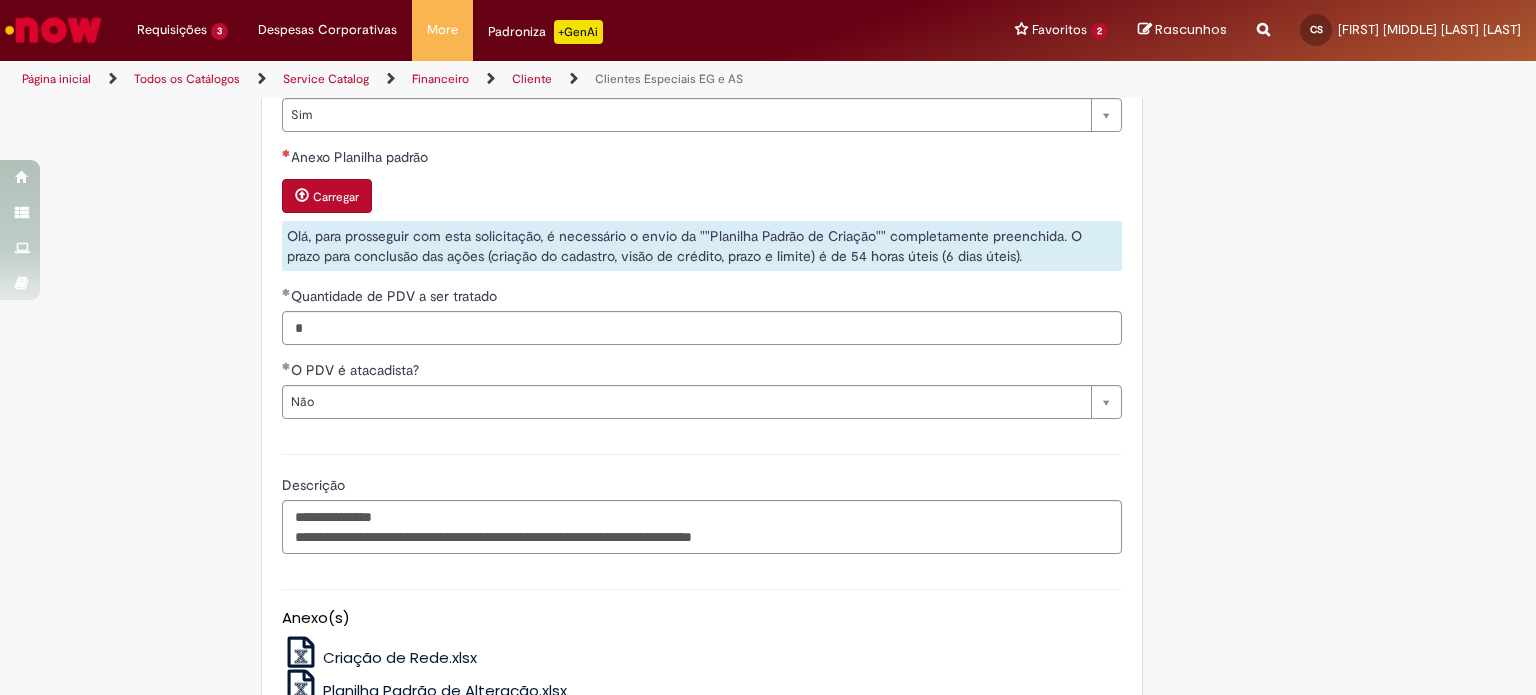 click on "Carregar" at bounding box center (327, 196) 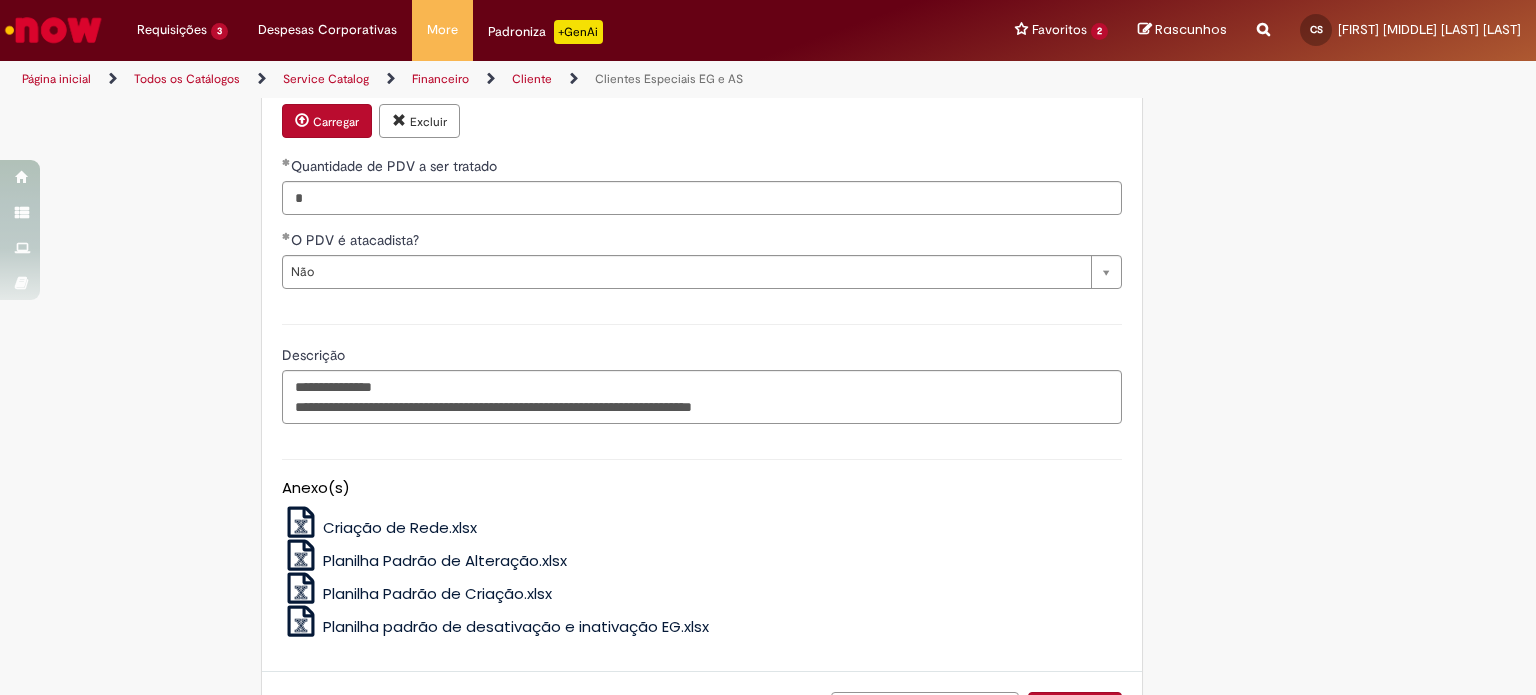 scroll, scrollTop: 1522, scrollLeft: 0, axis: vertical 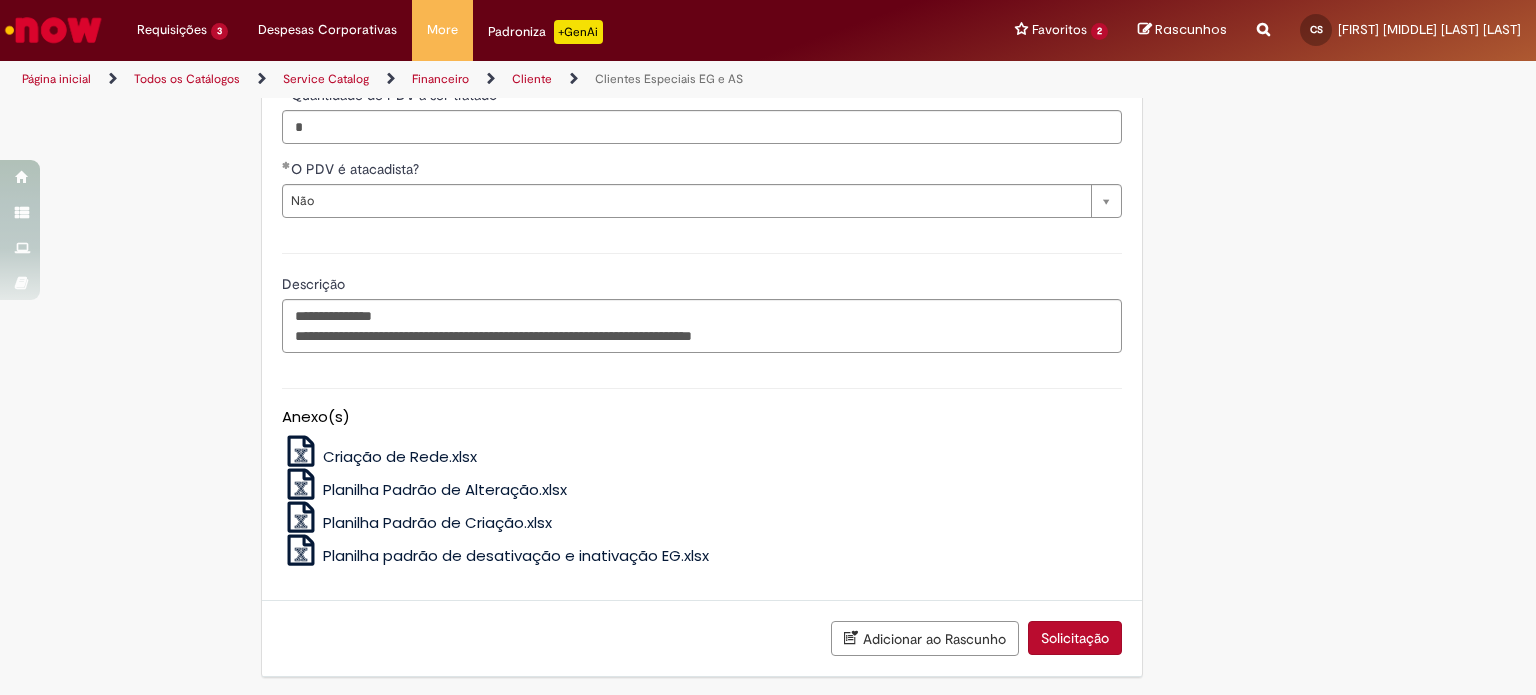 click on "Adicionar ao Rascunho" at bounding box center (929, 637) 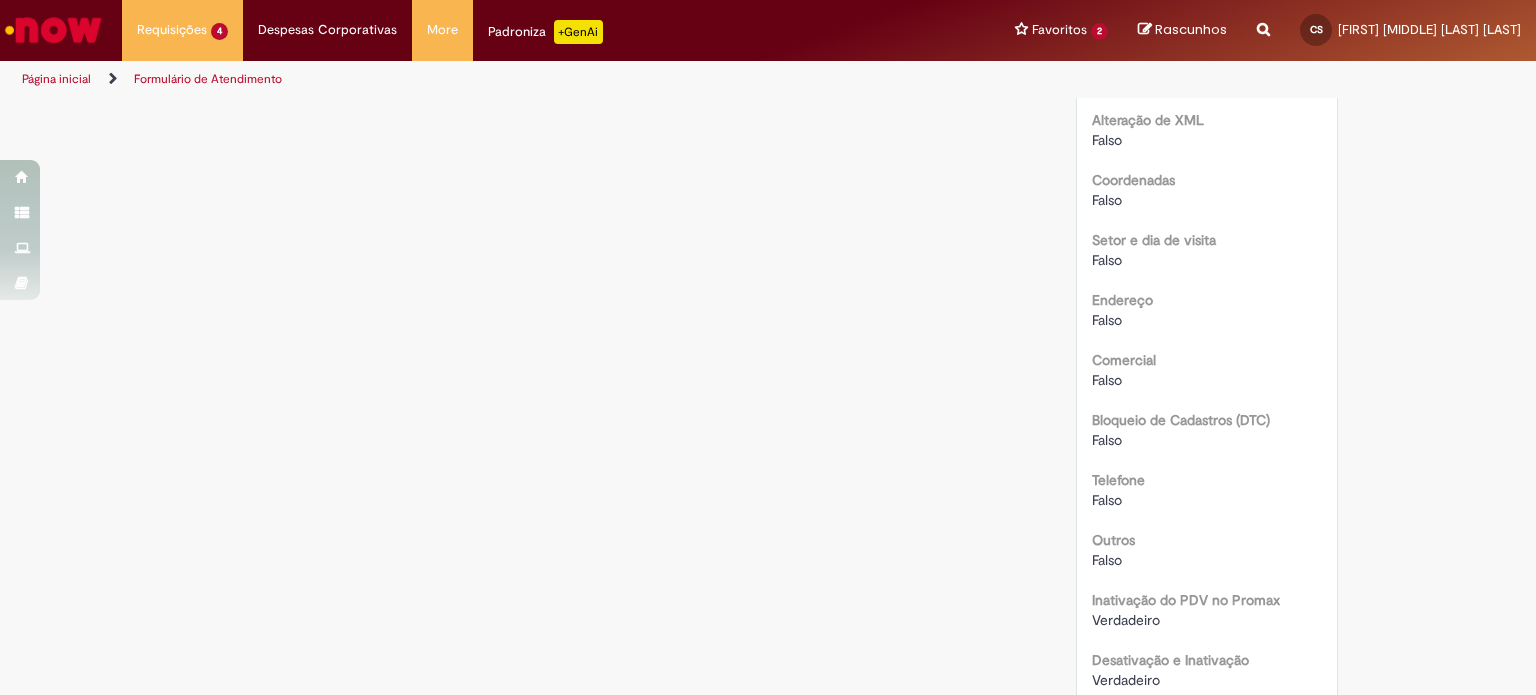 scroll, scrollTop: 0, scrollLeft: 0, axis: both 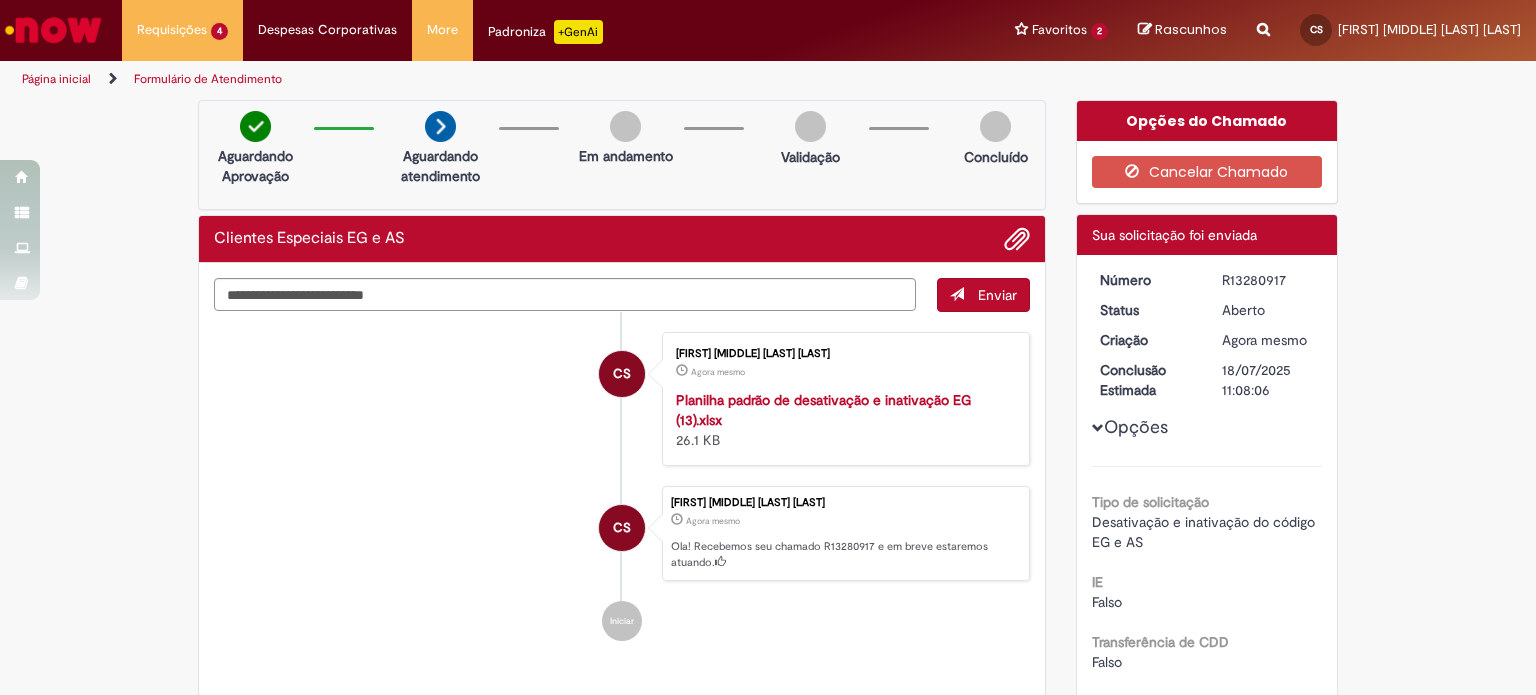 drag, startPoint x: 1280, startPoint y: 279, endPoint x: 1180, endPoint y: 273, distance: 100.17984 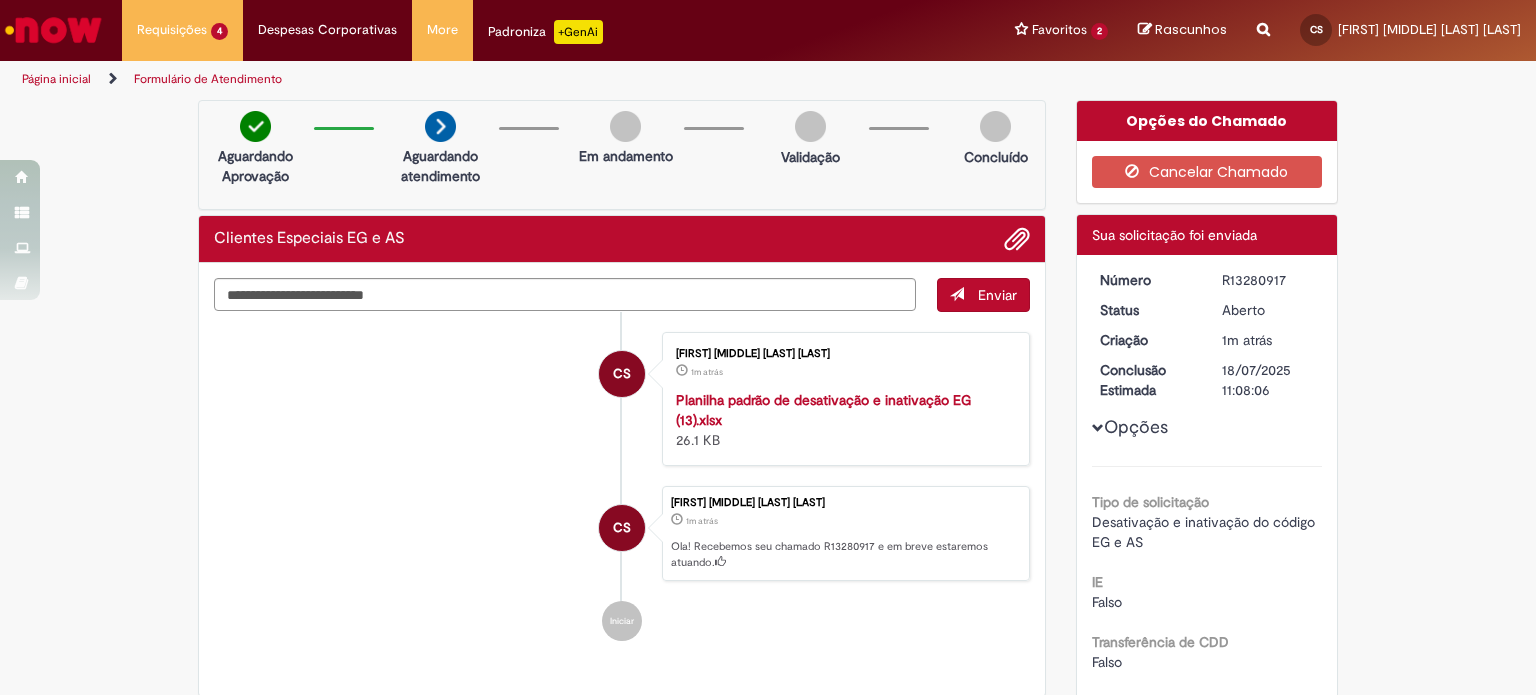click on "CS
Cássia Oliveira Costa Santana
1m atrás 1m atrás
Planilha padrão de desativação e inativação EG (13).xlsx  26.1 KB
CS
Cássia Oliveira Costa Santana
1m atrás 1m atrás
Ola! Recebemos seu chamado R13280917 e em breve estaremos atuando.
Iniciar" at bounding box center [622, 487] 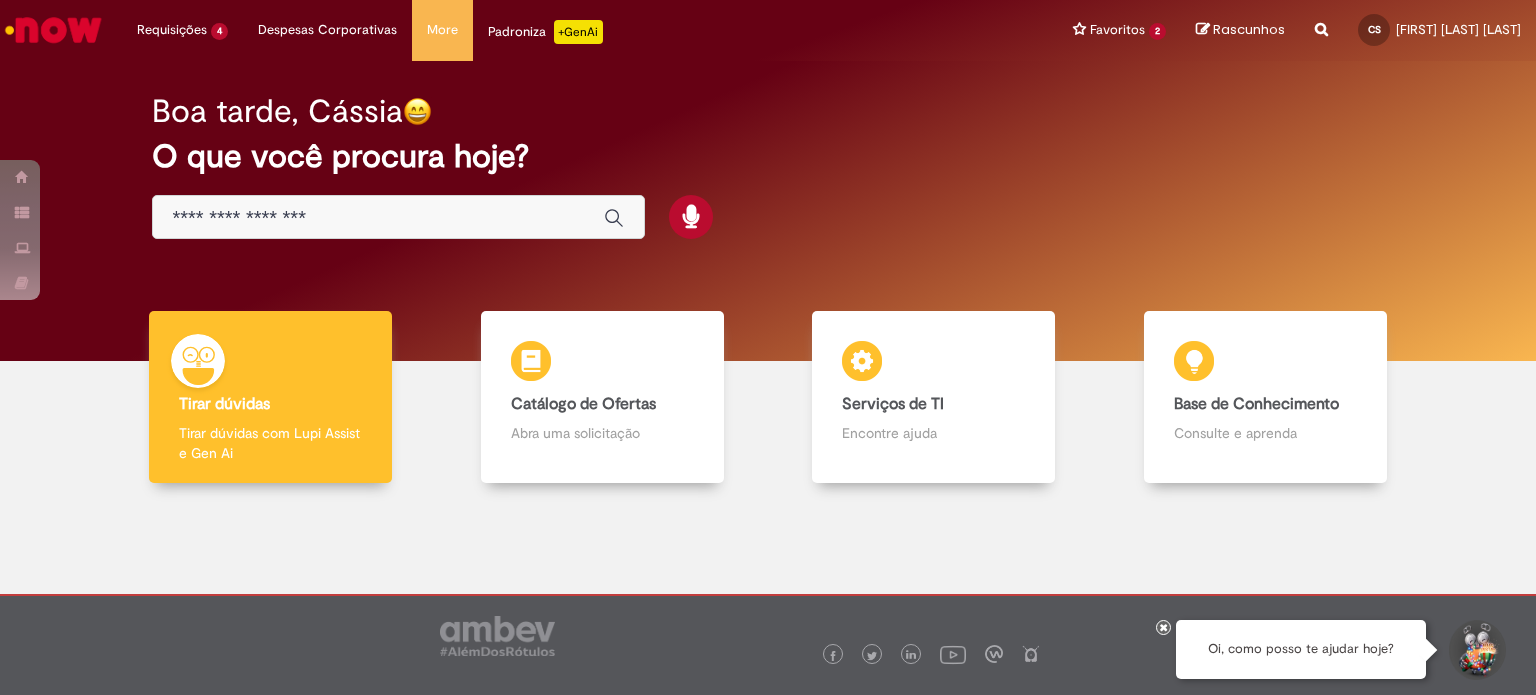 scroll, scrollTop: 0, scrollLeft: 0, axis: both 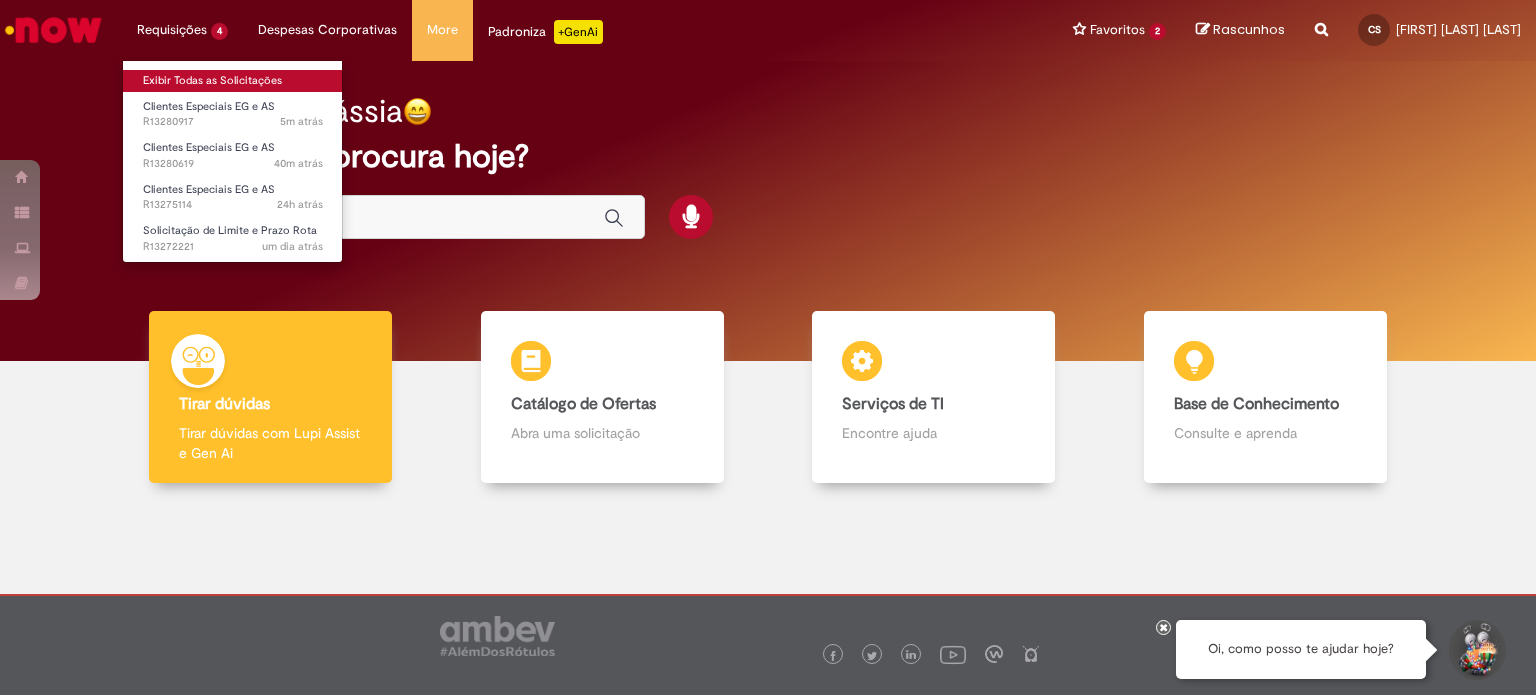 click on "Exibir Todas as Solicitações" at bounding box center [233, 81] 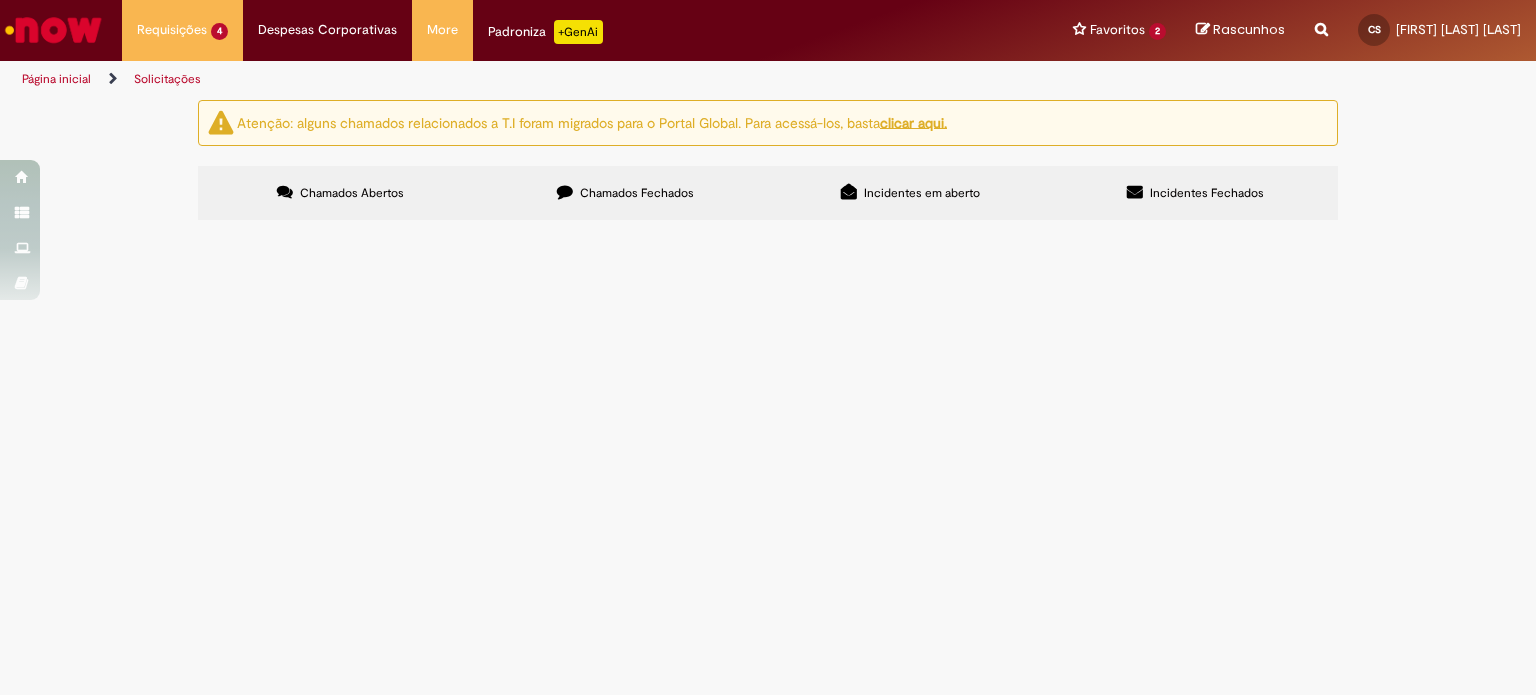 click on "Olá, bom dia!
Por gentiçeza, poderiam ajustar o limite de crédito para a loja em anexo conforme autorização?
Obrigada!" at bounding box center (0, 0) 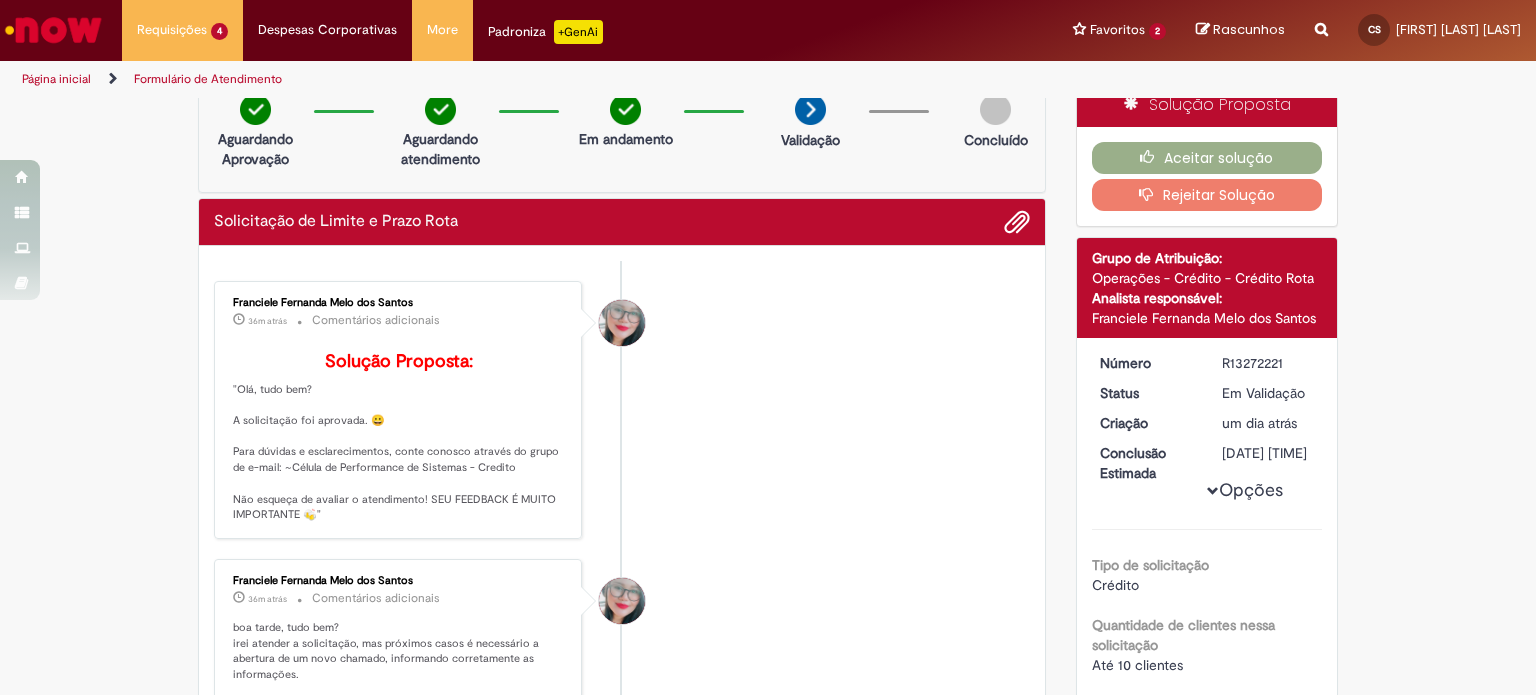 scroll, scrollTop: 15, scrollLeft: 0, axis: vertical 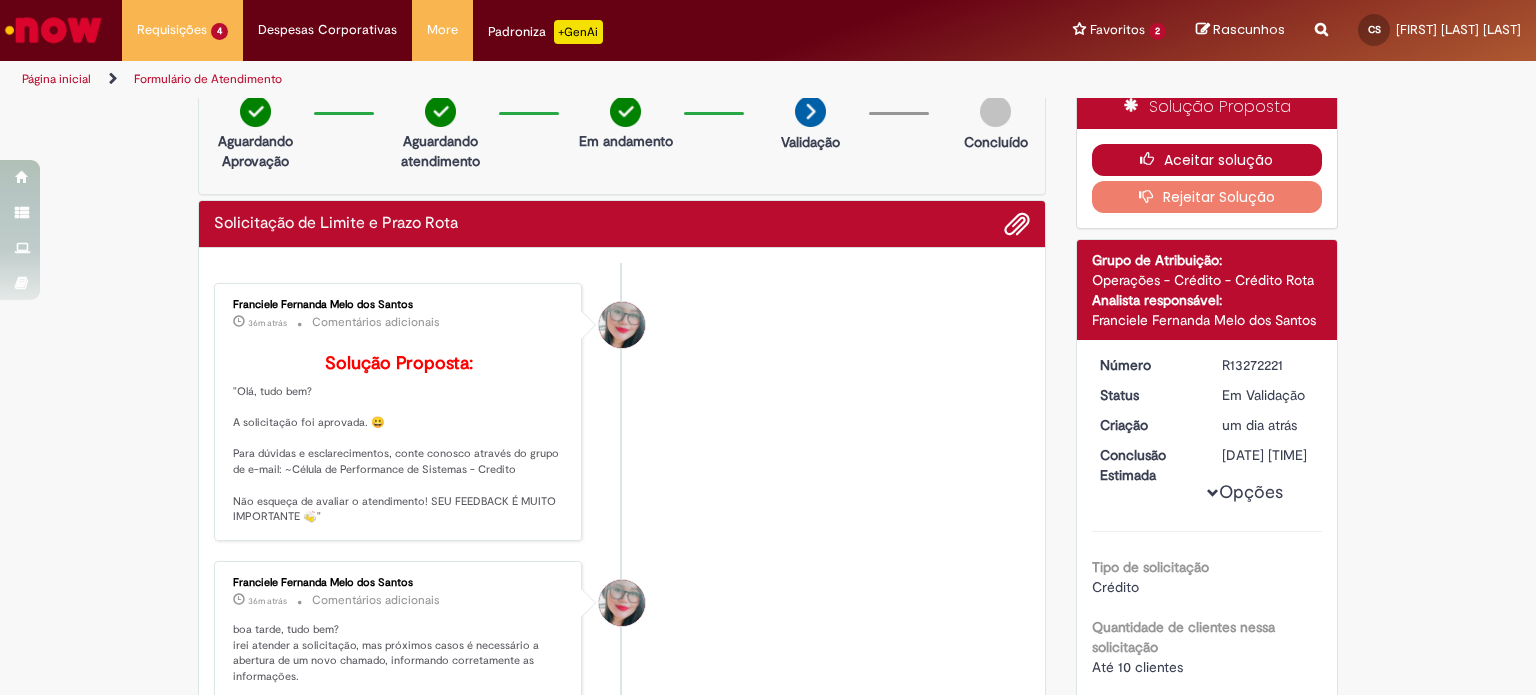 click on "Aceitar solução" at bounding box center [1207, 160] 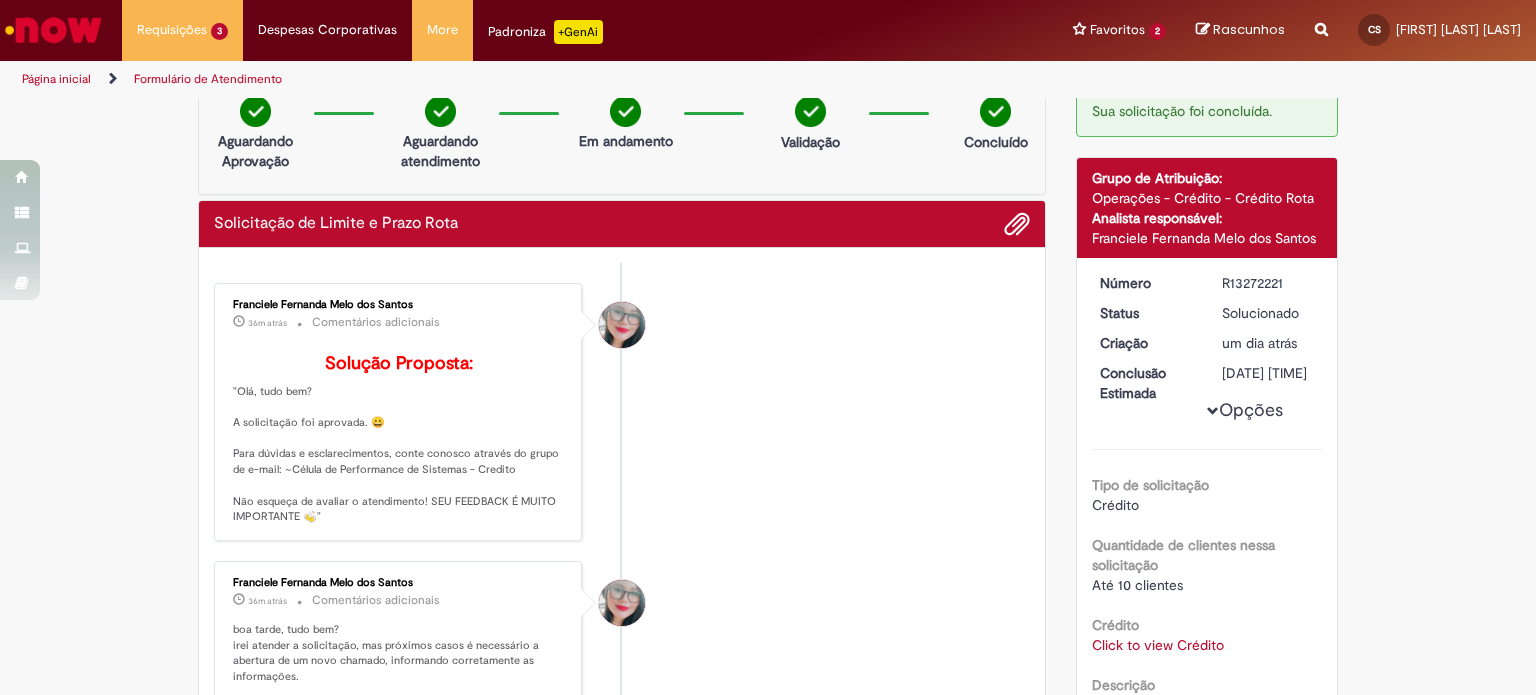 scroll, scrollTop: 0, scrollLeft: 0, axis: both 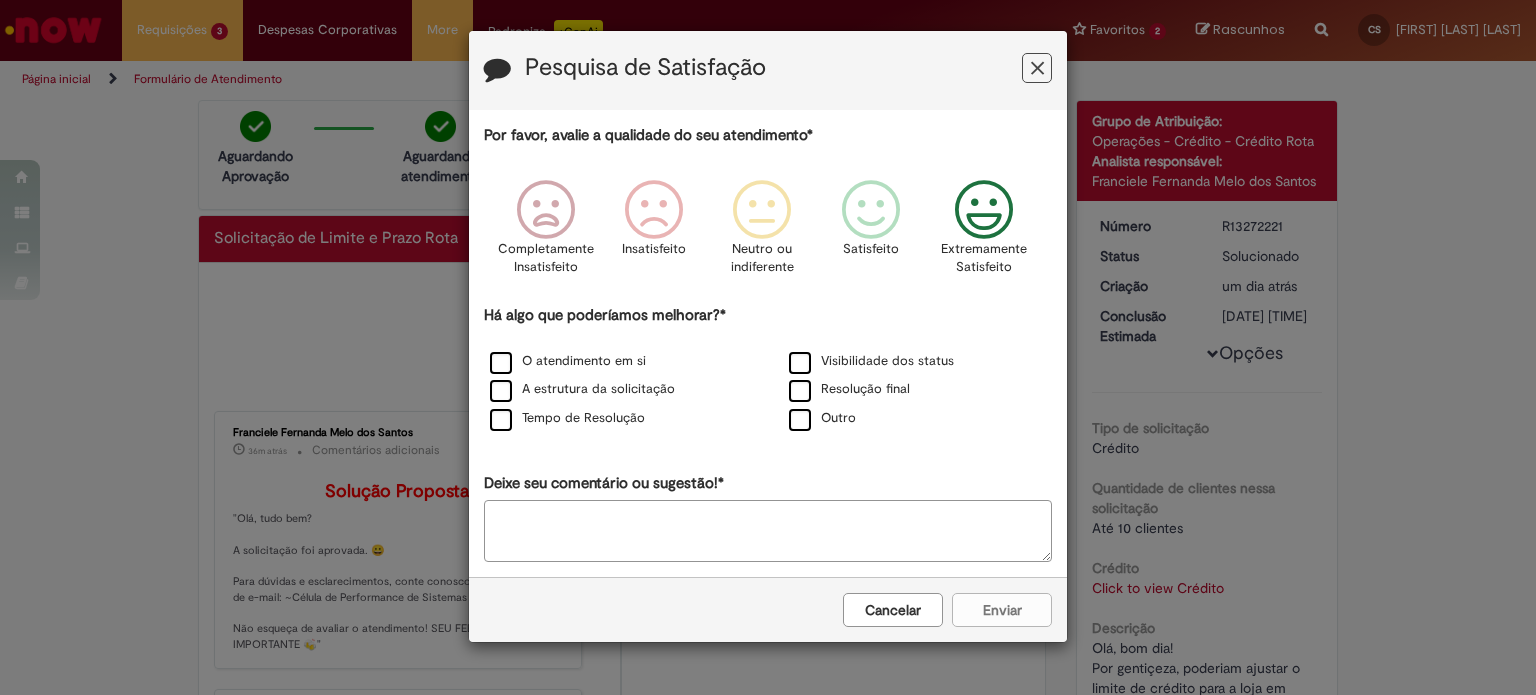 click at bounding box center [984, 210] 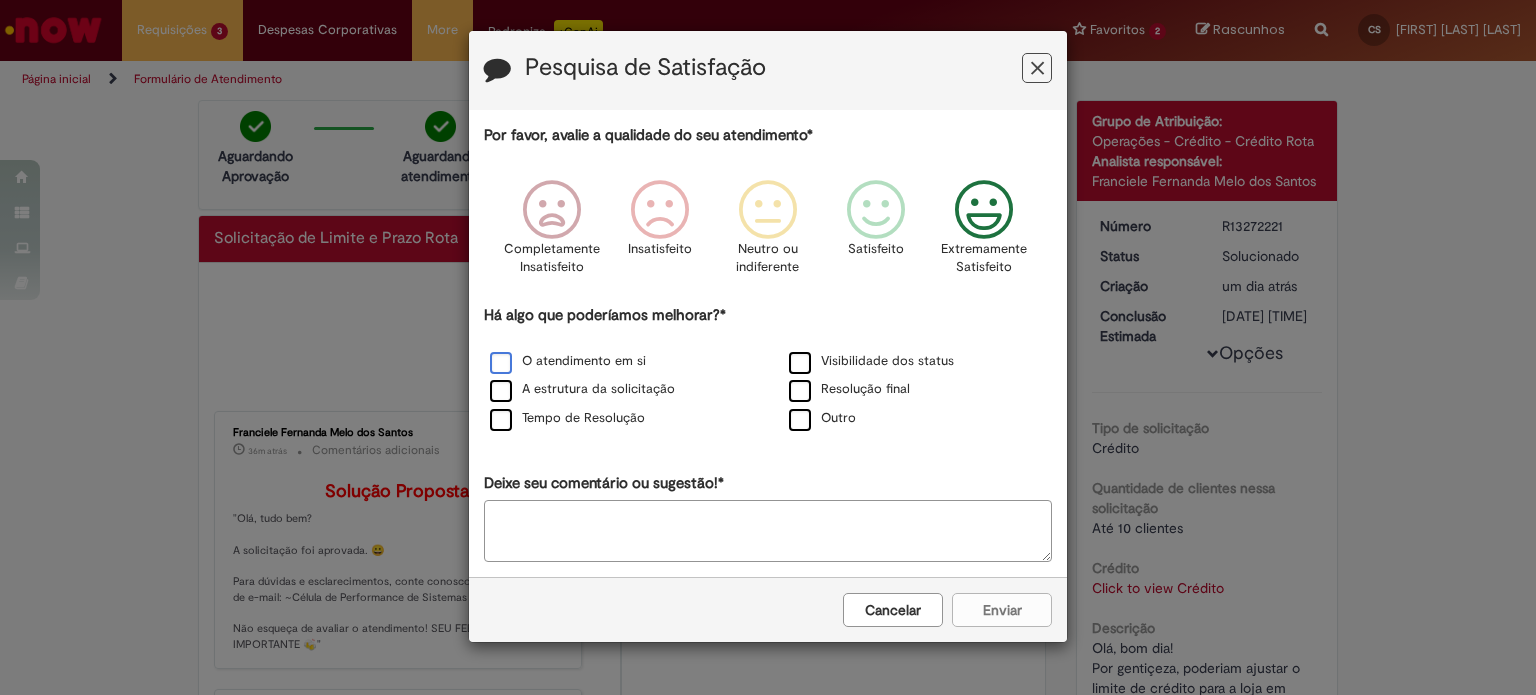 click on "O atendimento em si" at bounding box center [568, 361] 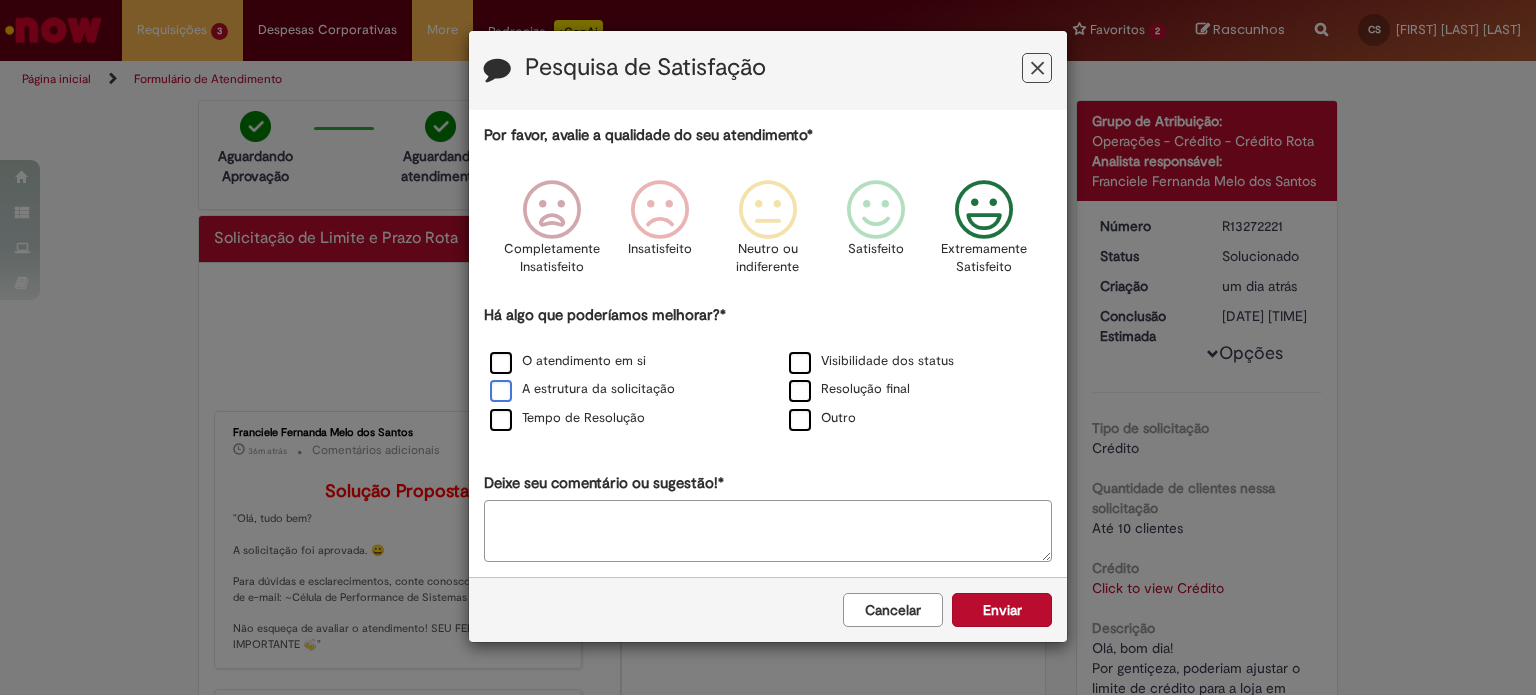 click on "A estrutura da solicitação" at bounding box center [582, 389] 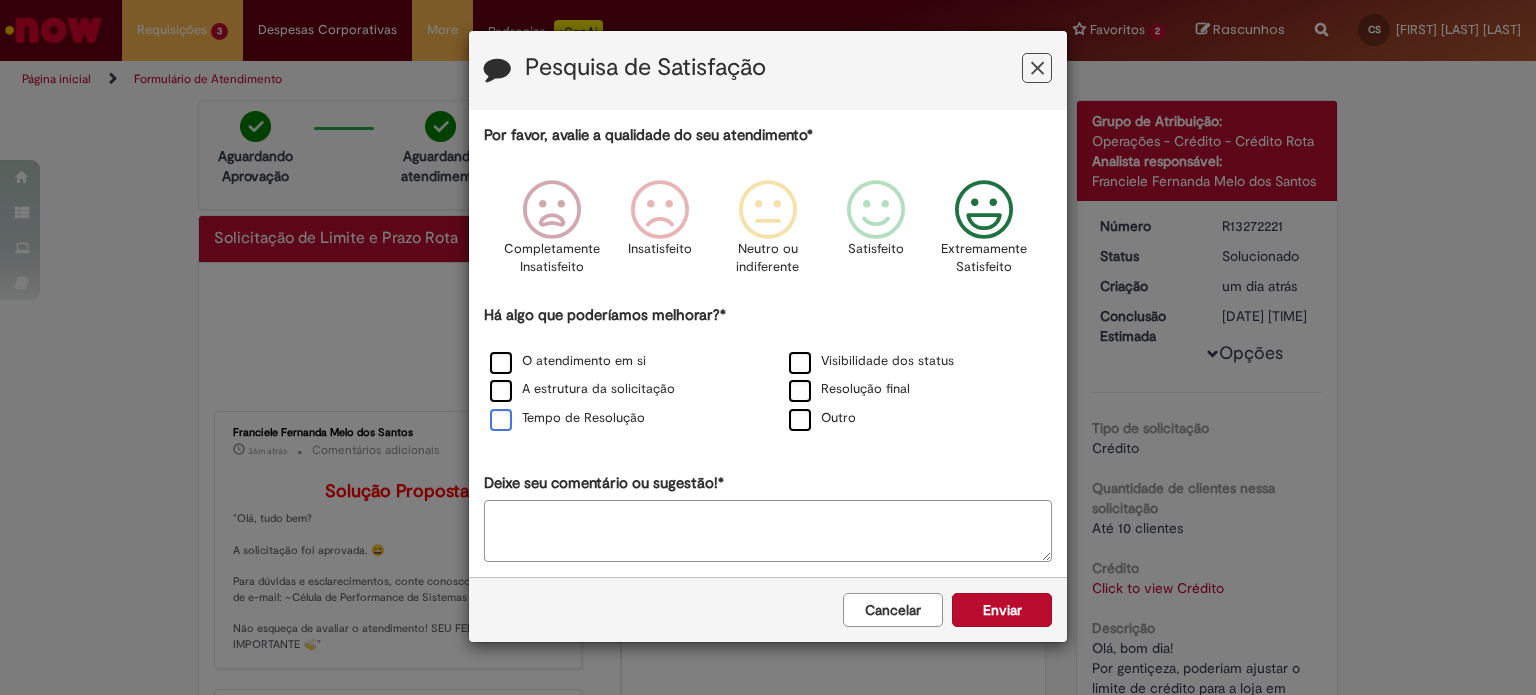 click on "Tempo de Resolução" at bounding box center (567, 418) 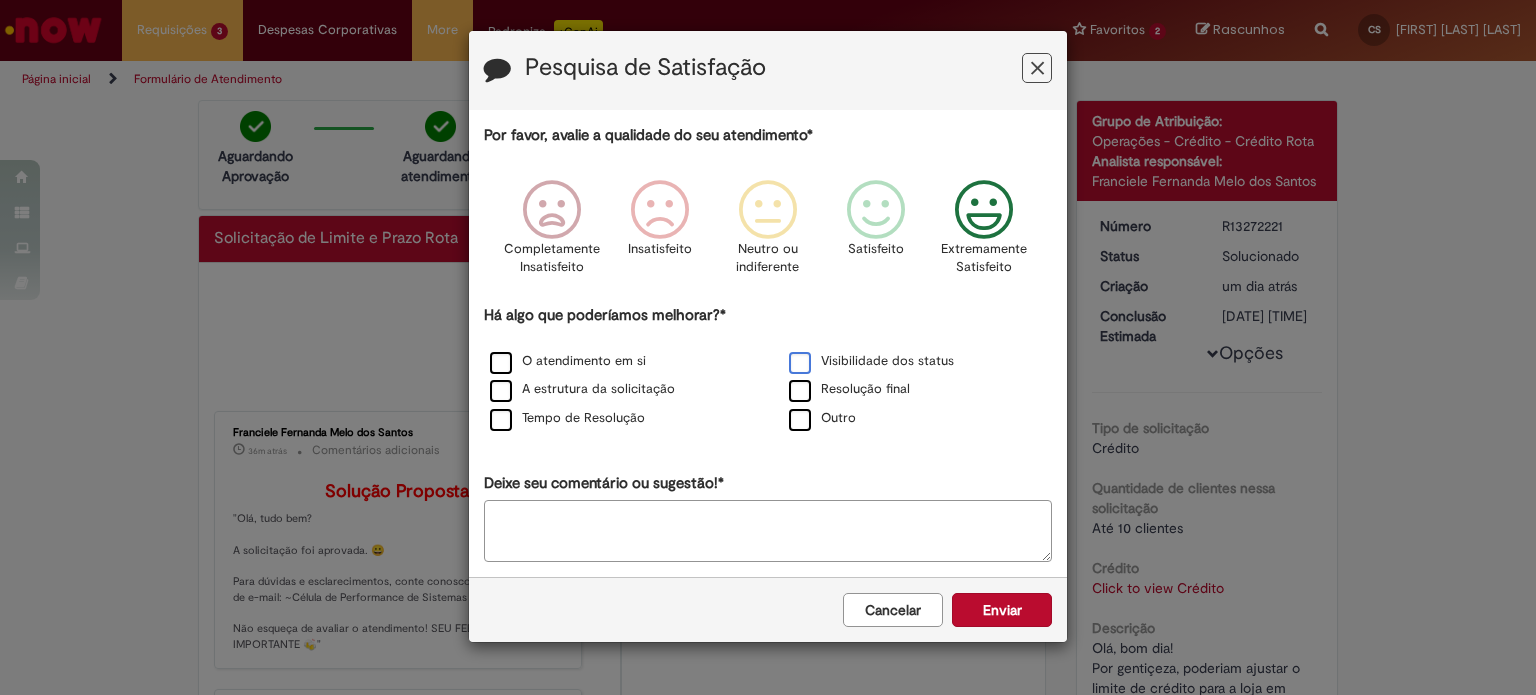 click on "Visibilidade dos status" at bounding box center [871, 361] 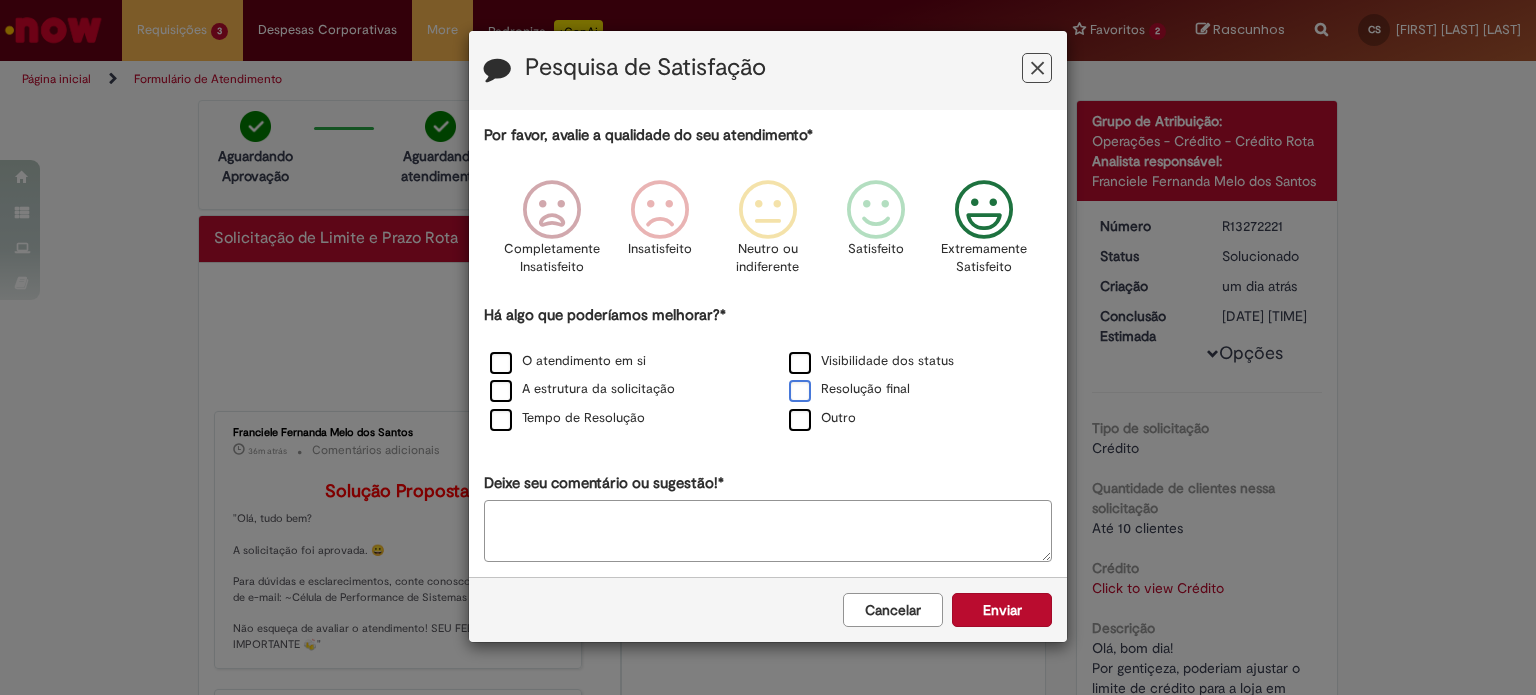 click on "Resolução final" at bounding box center (849, 389) 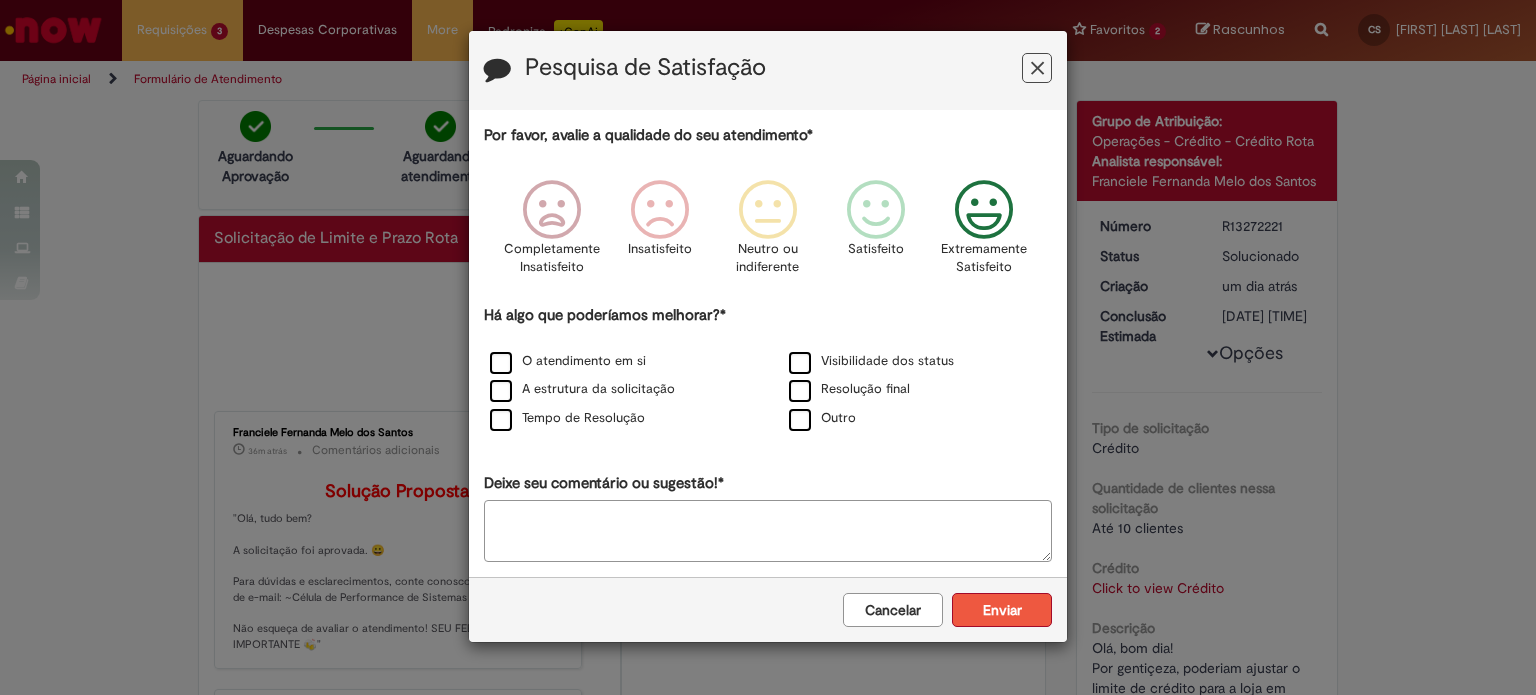 click on "Enviar" at bounding box center [1002, 610] 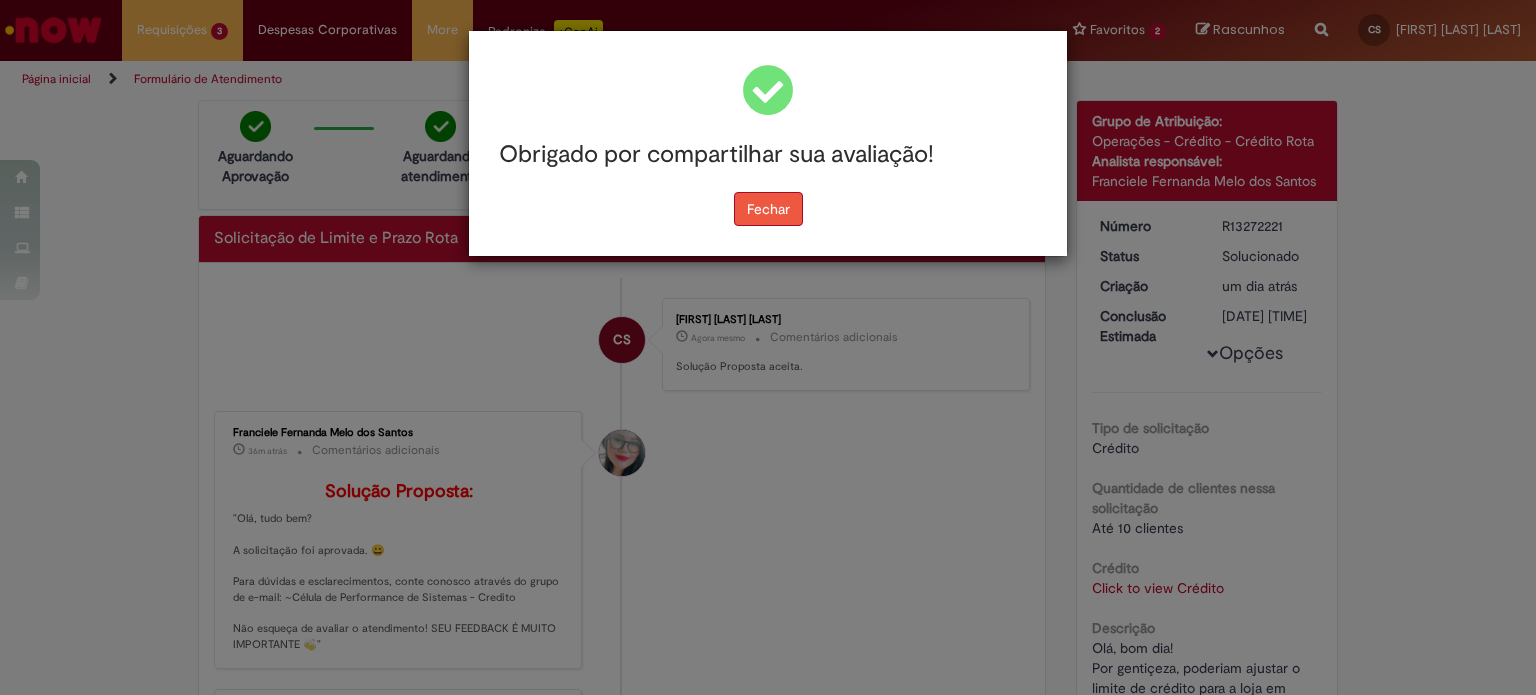 click on "Fechar" at bounding box center (768, 209) 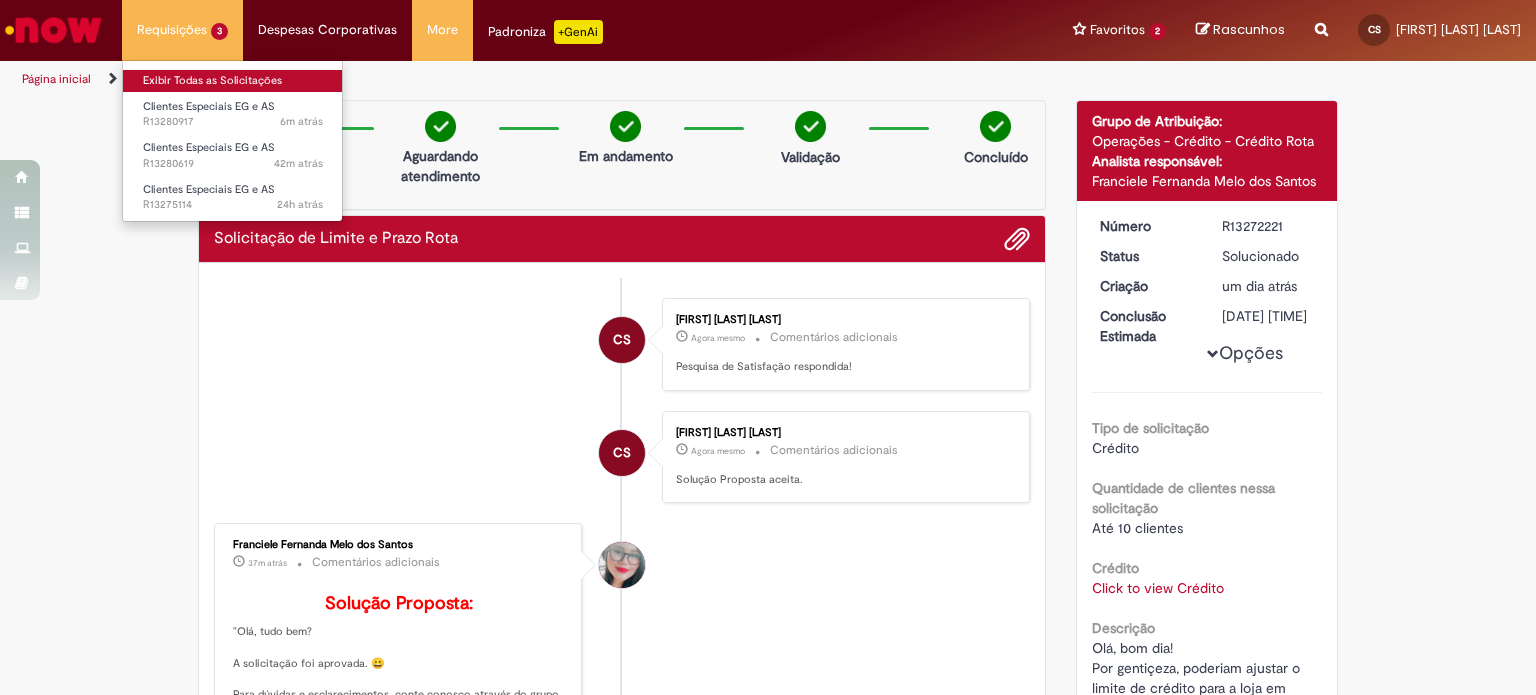 click on "Exibir Todas as Solicitações" at bounding box center (233, 81) 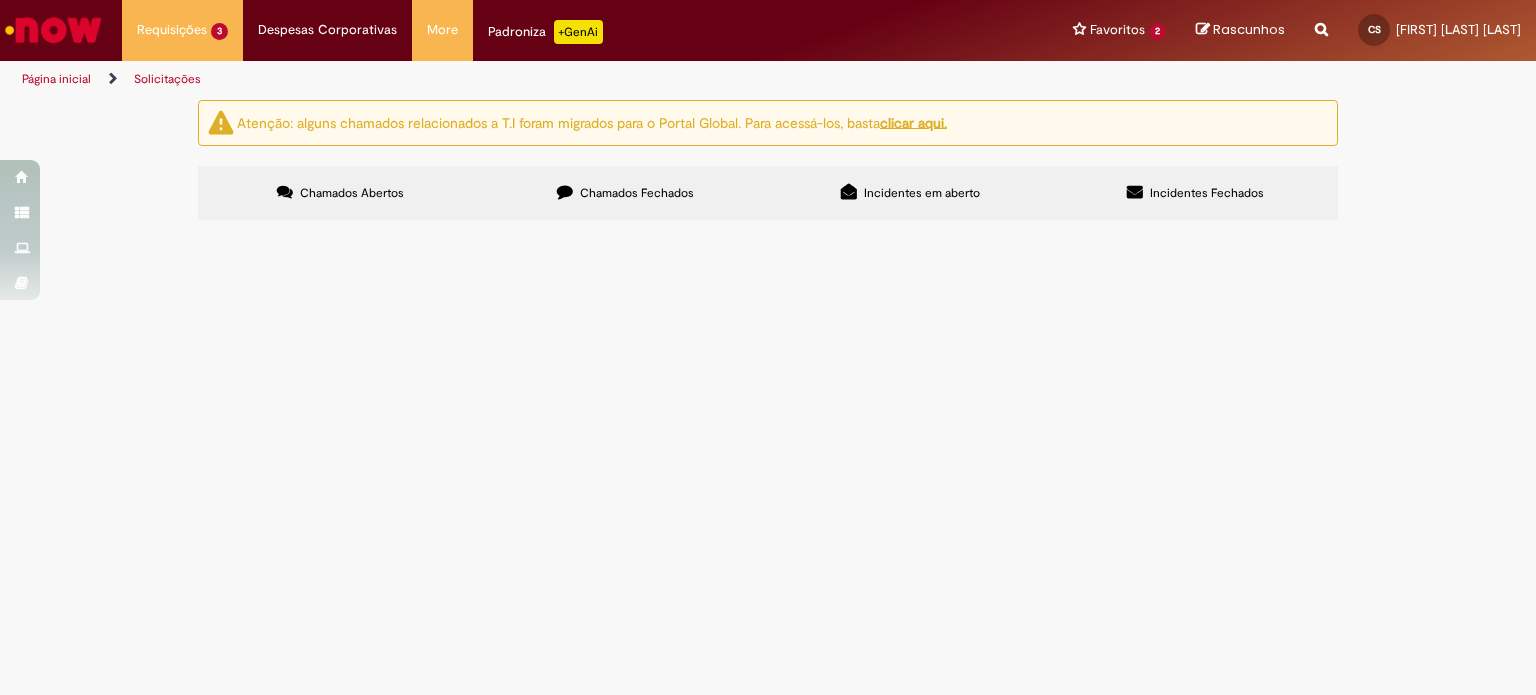 click at bounding box center (53, 30) 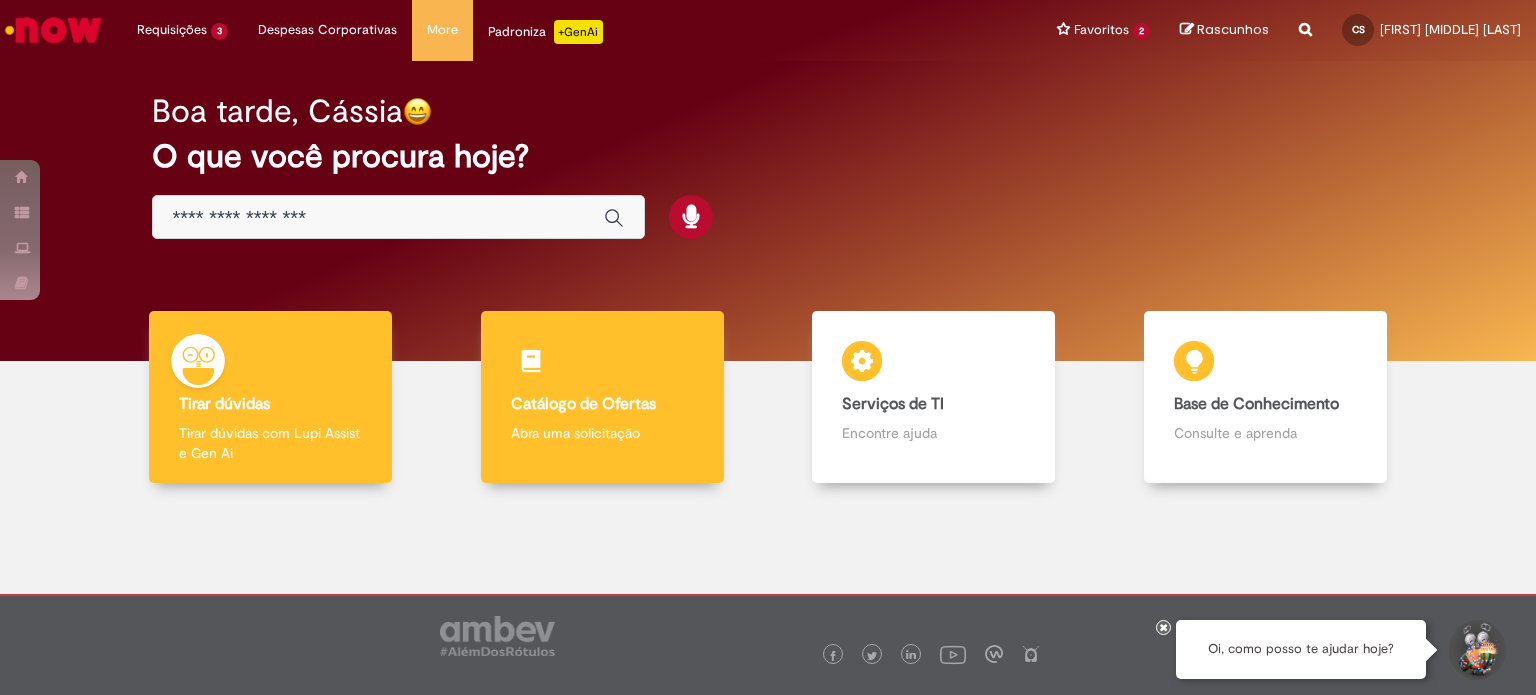 scroll, scrollTop: 0, scrollLeft: 0, axis: both 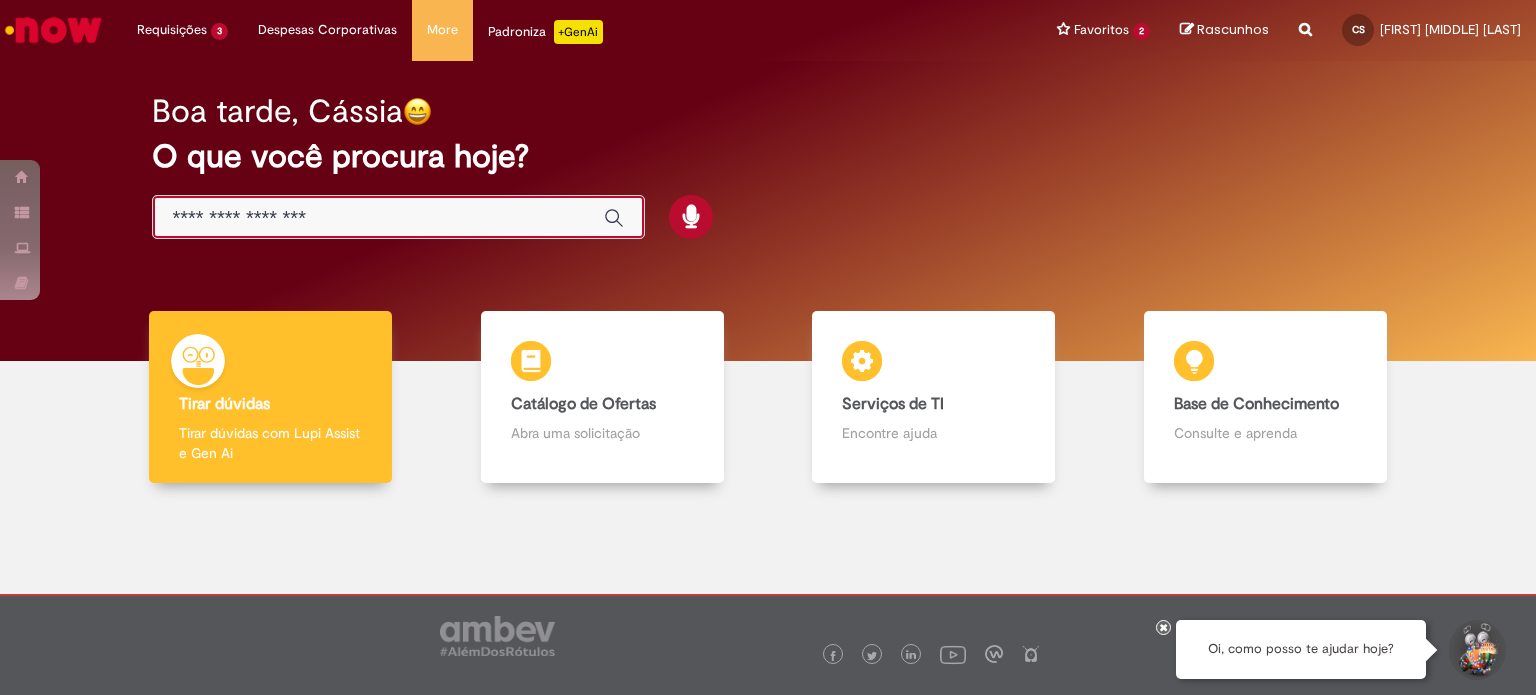 click at bounding box center (378, 218) 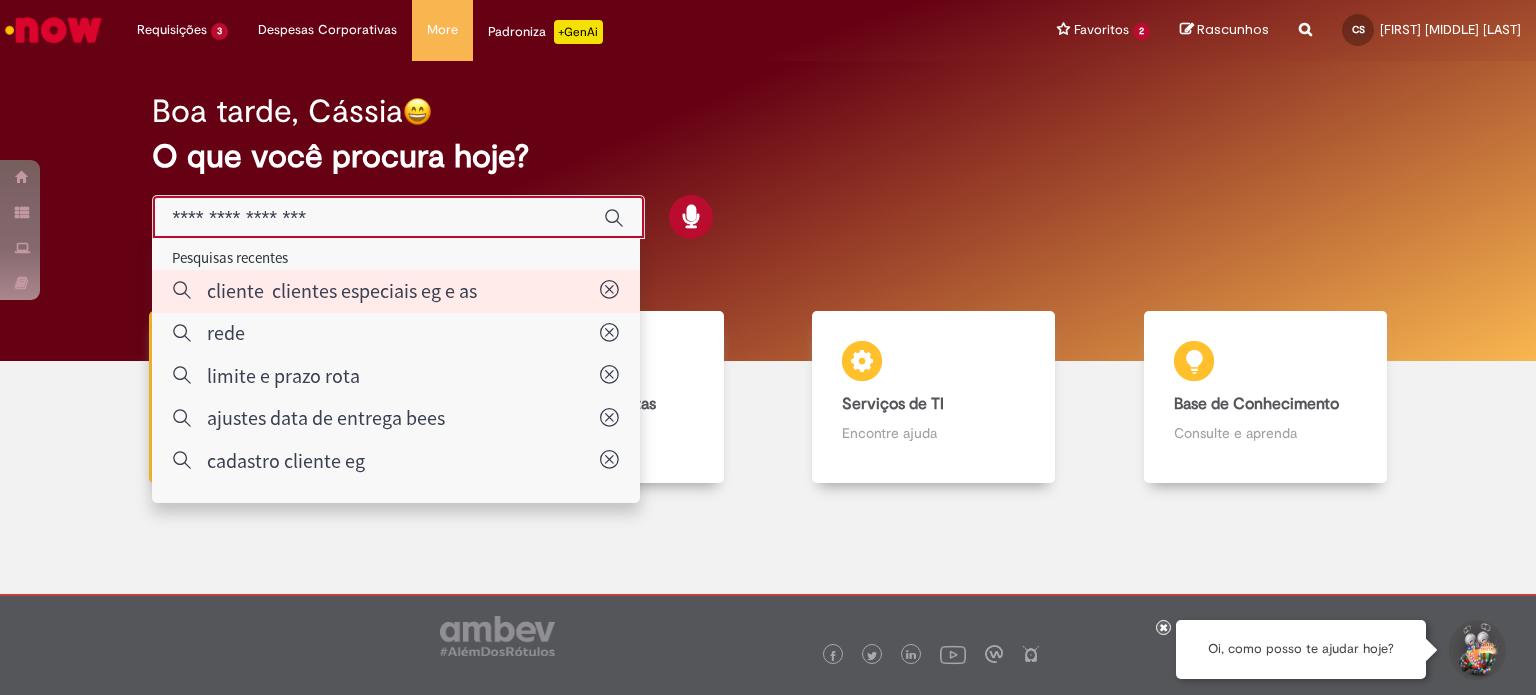 type on "**********" 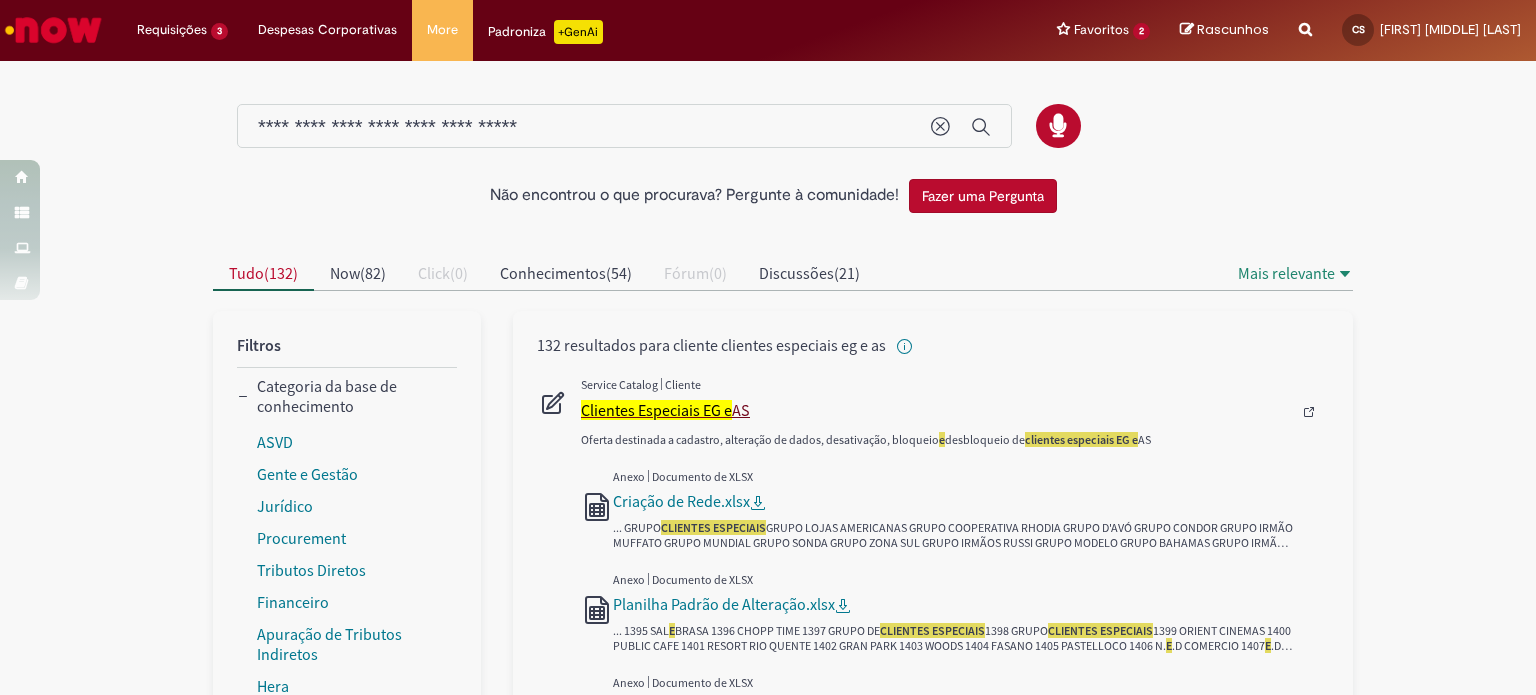 click on "Clientes Especiais EG e" at bounding box center [656, 410] 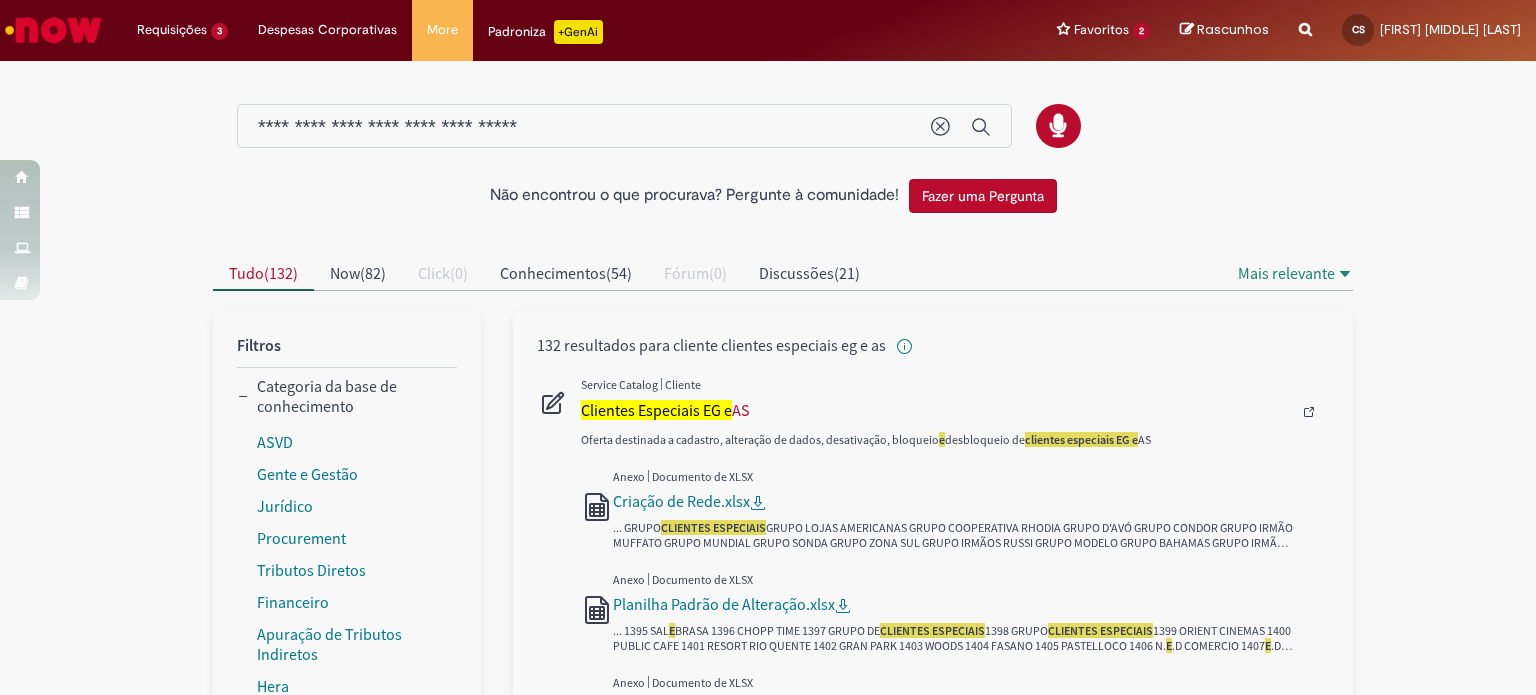 type 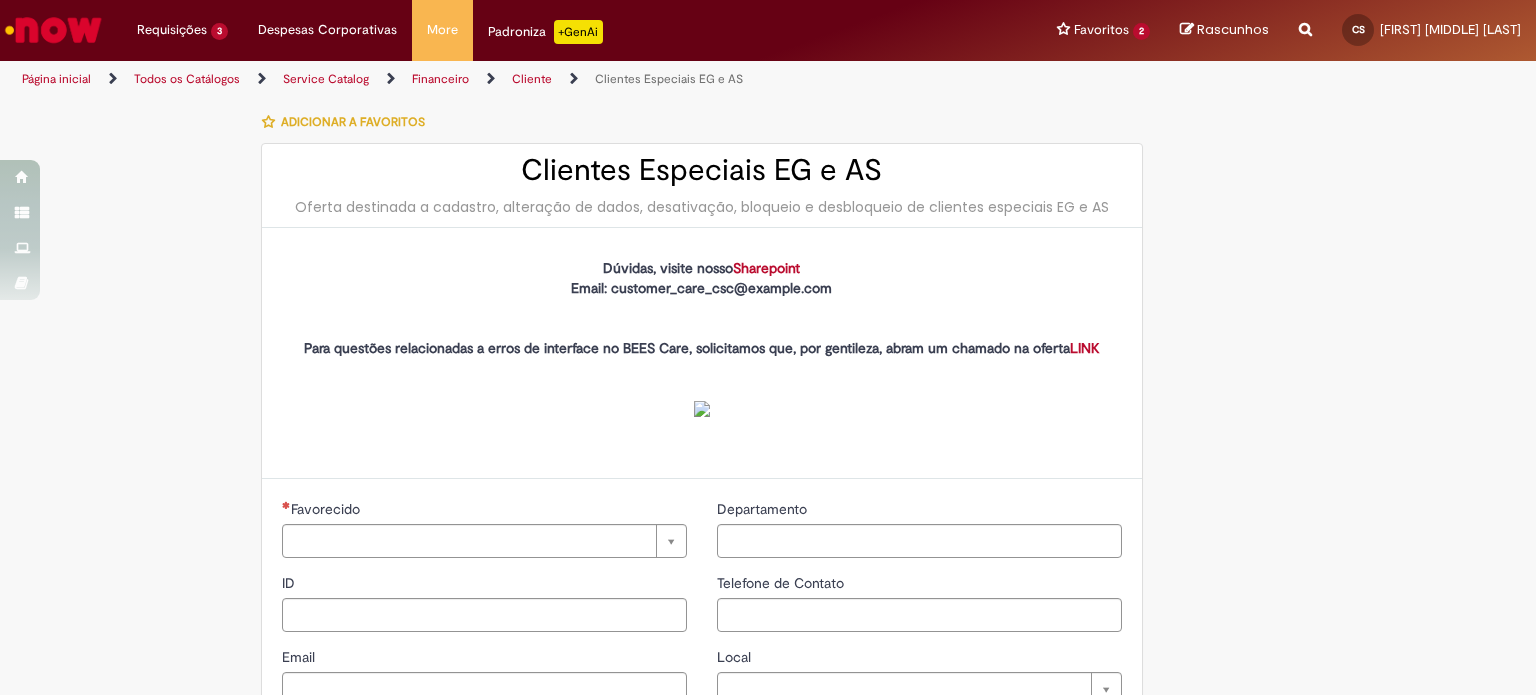 type on "**********" 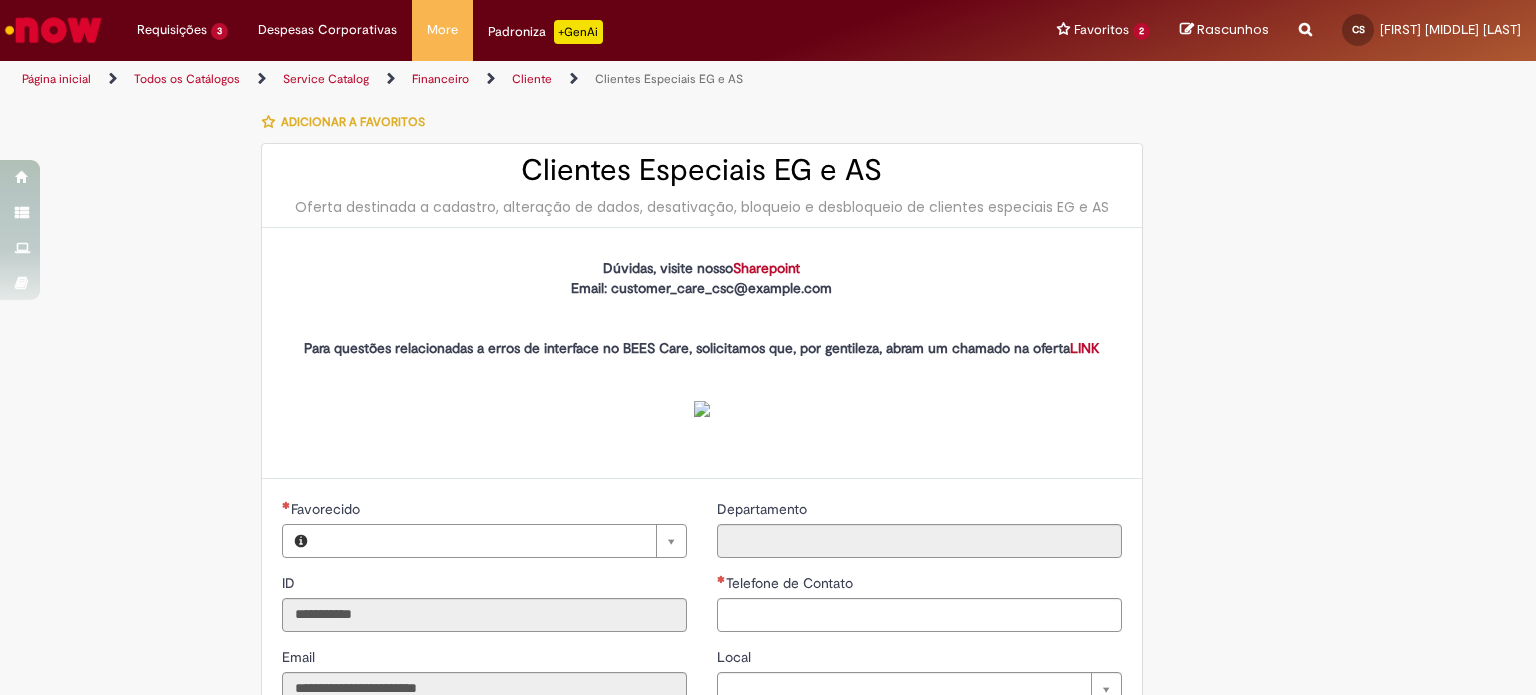 type on "**********" 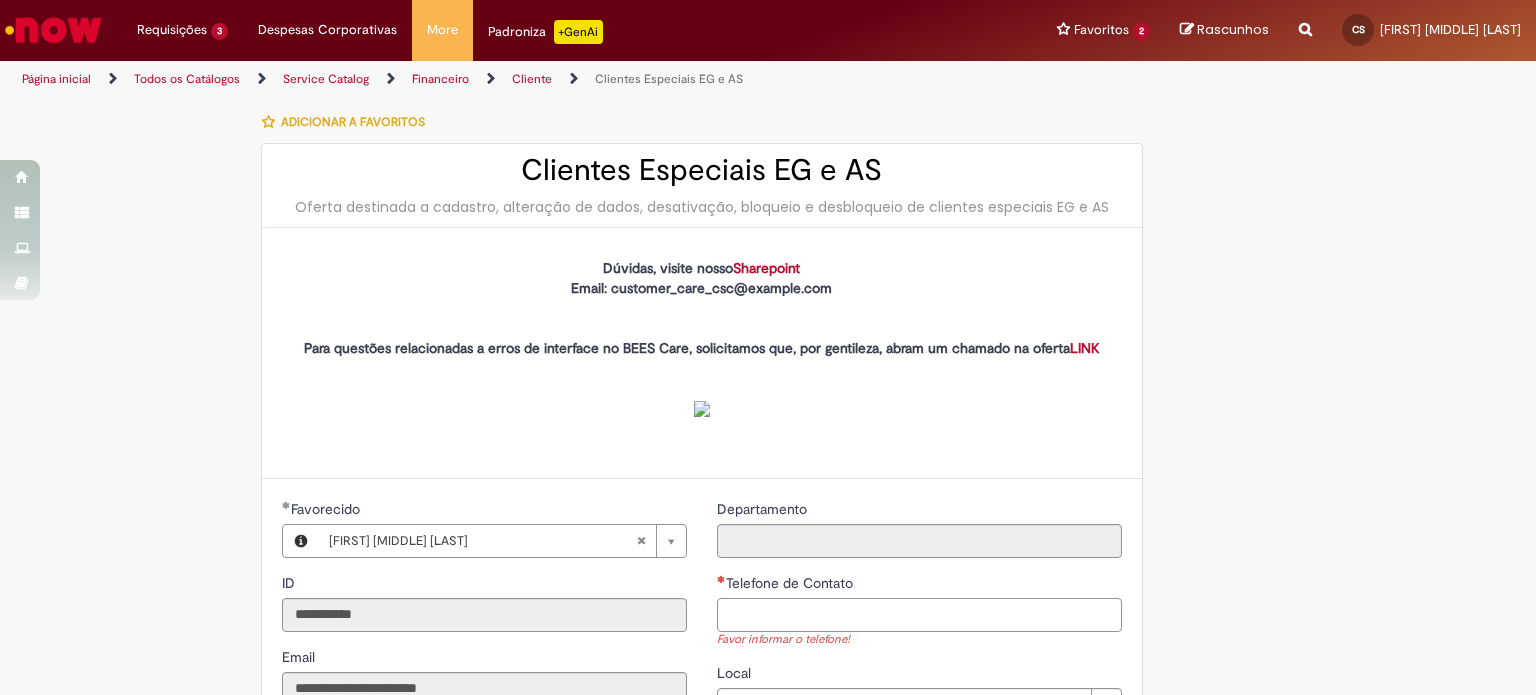 click on "Telefone de Contato" at bounding box center (919, 615) 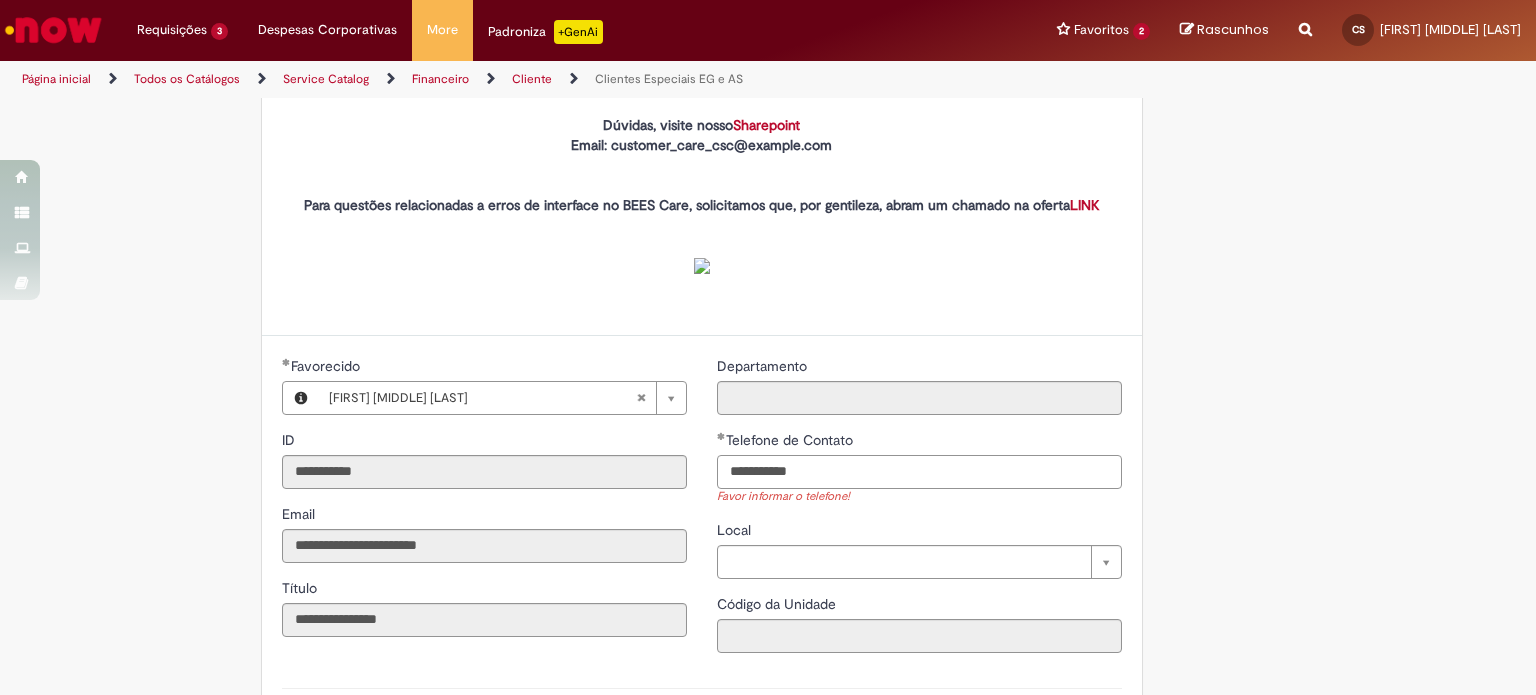 scroll, scrollTop: 500, scrollLeft: 0, axis: vertical 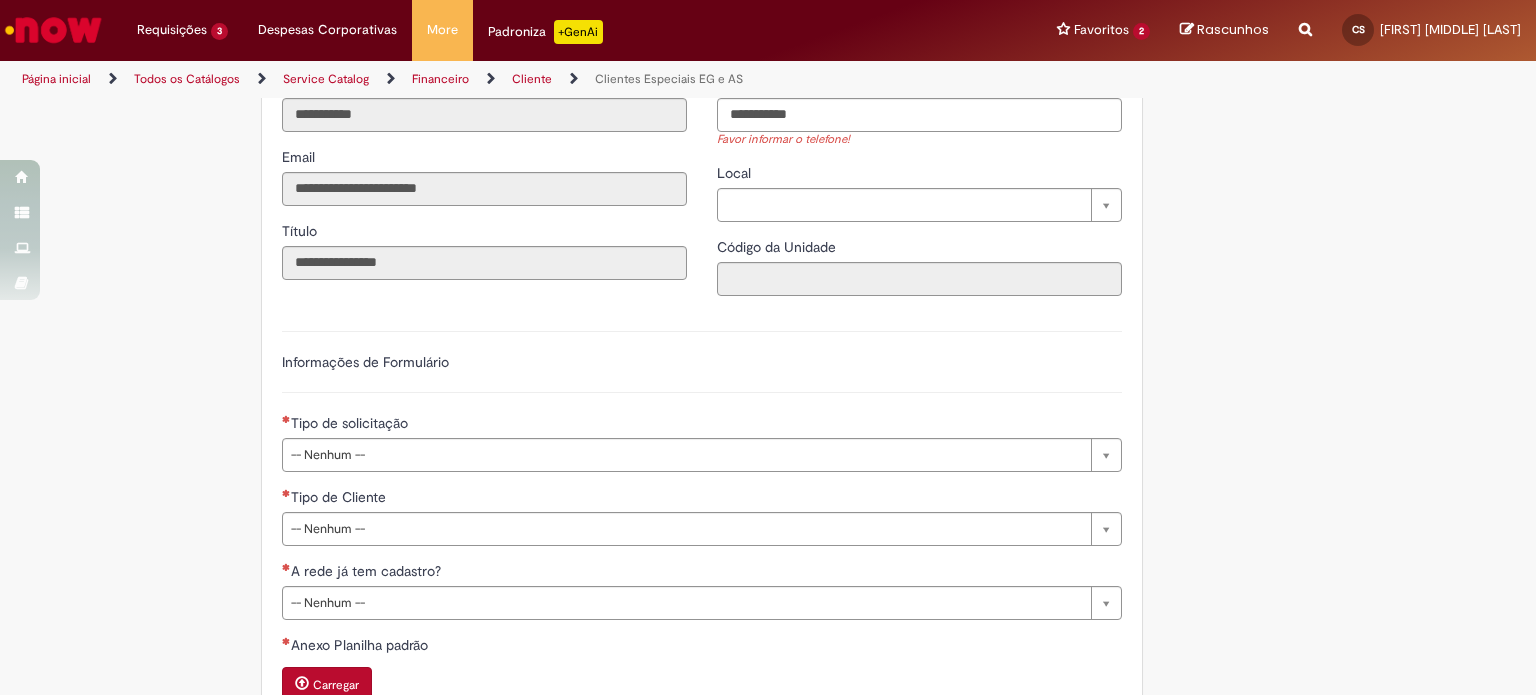 type on "**********" 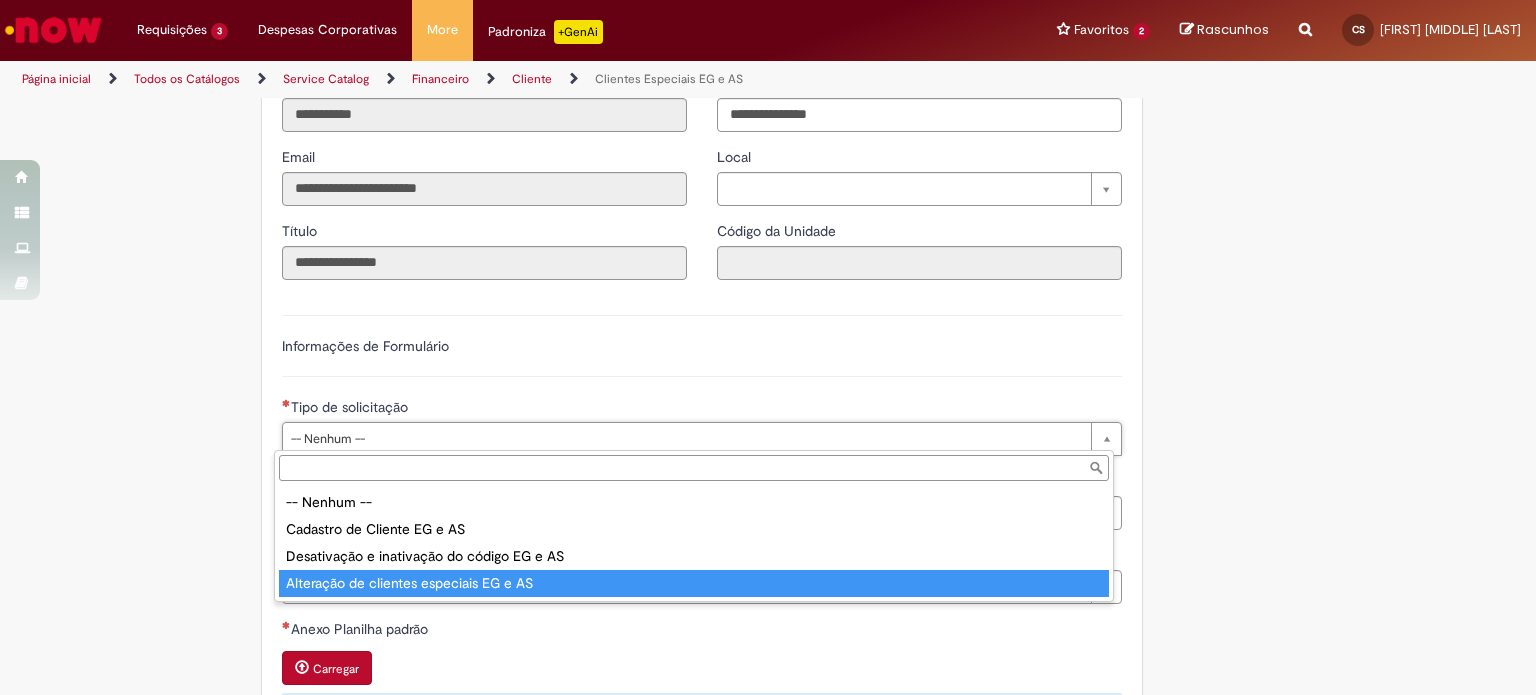 type on "**********" 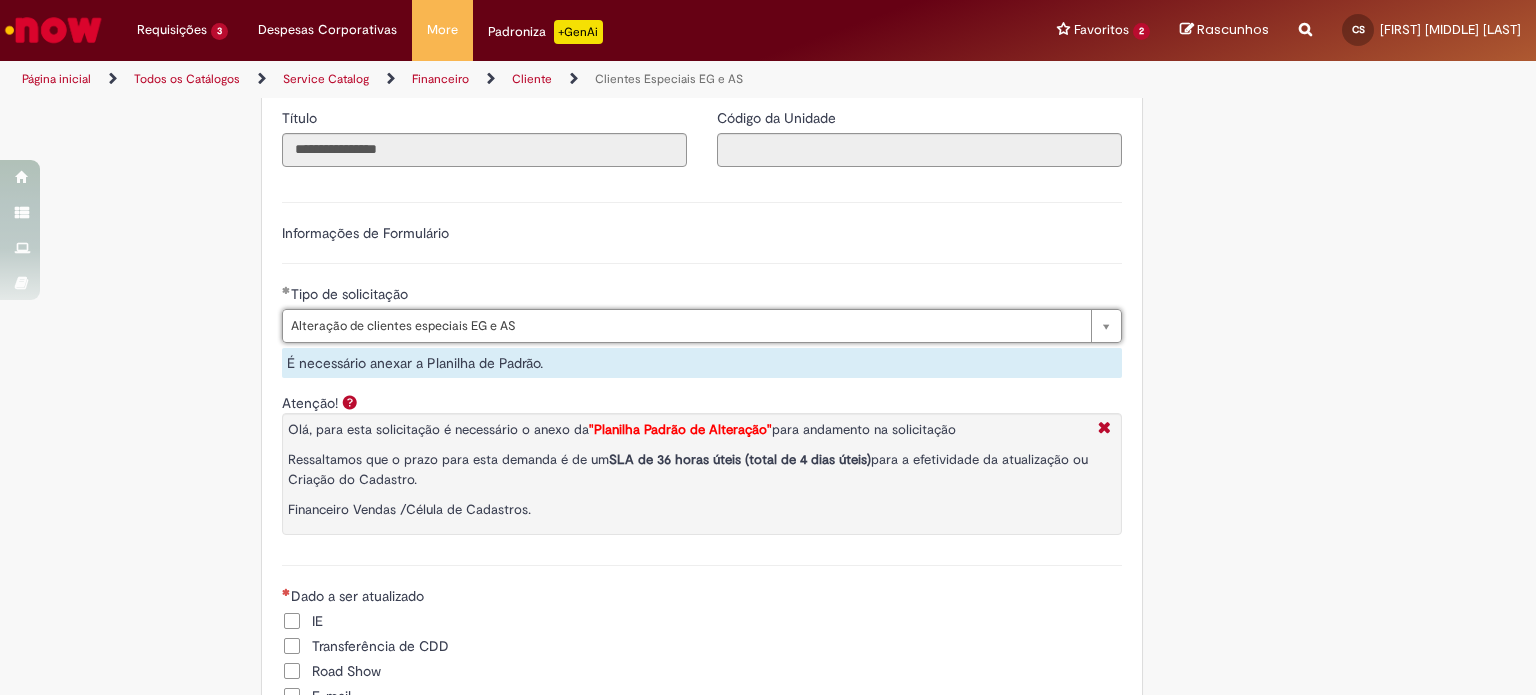 scroll, scrollTop: 700, scrollLeft: 0, axis: vertical 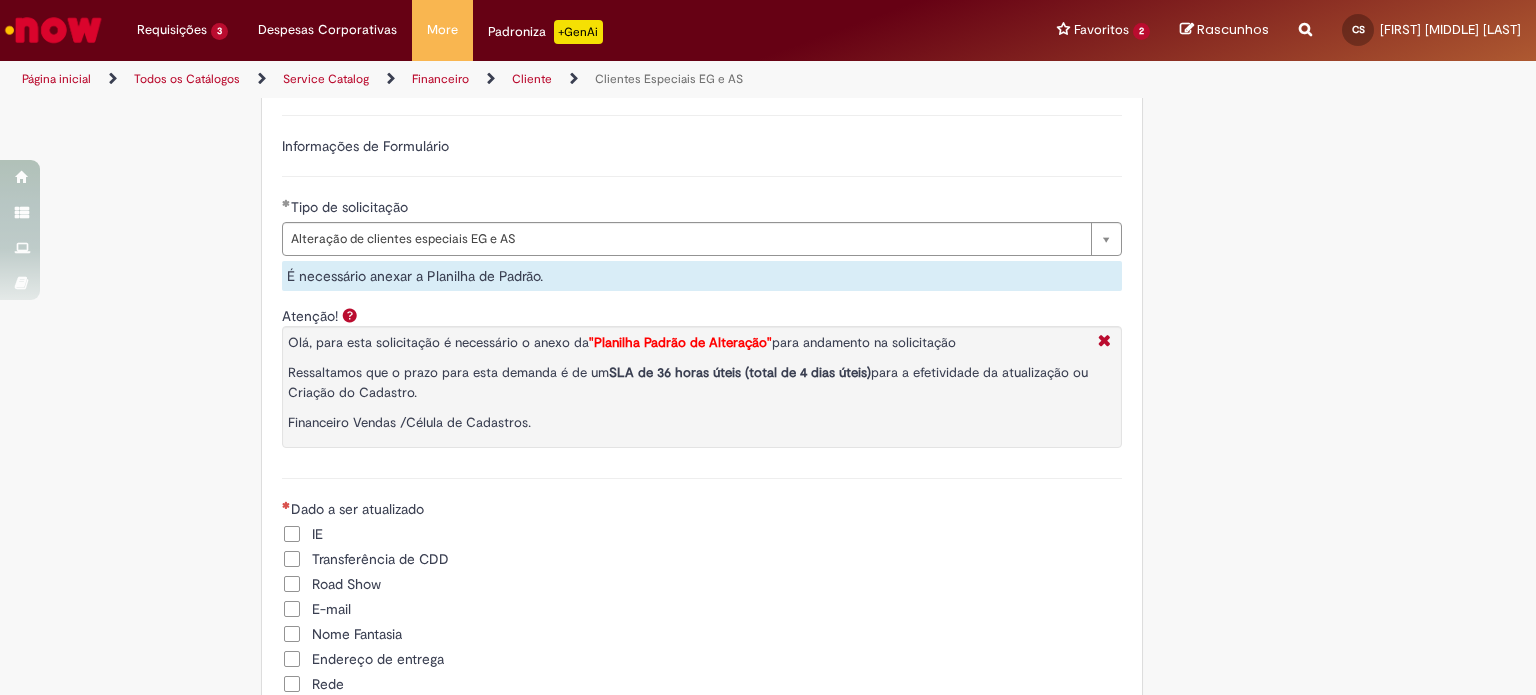 drag, startPoint x: 0, startPoint y: 343, endPoint x: 12, endPoint y: 351, distance: 14.422205 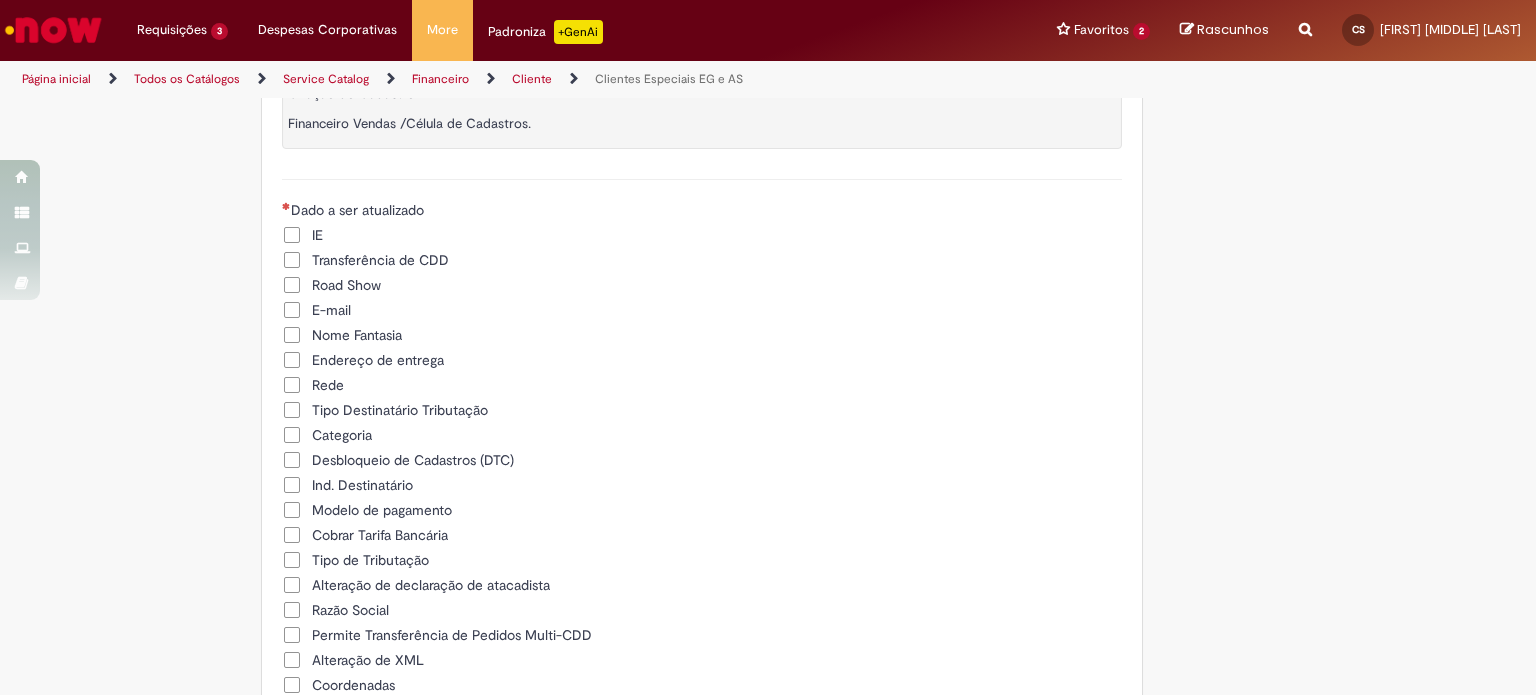 scroll, scrollTop: 1000, scrollLeft: 0, axis: vertical 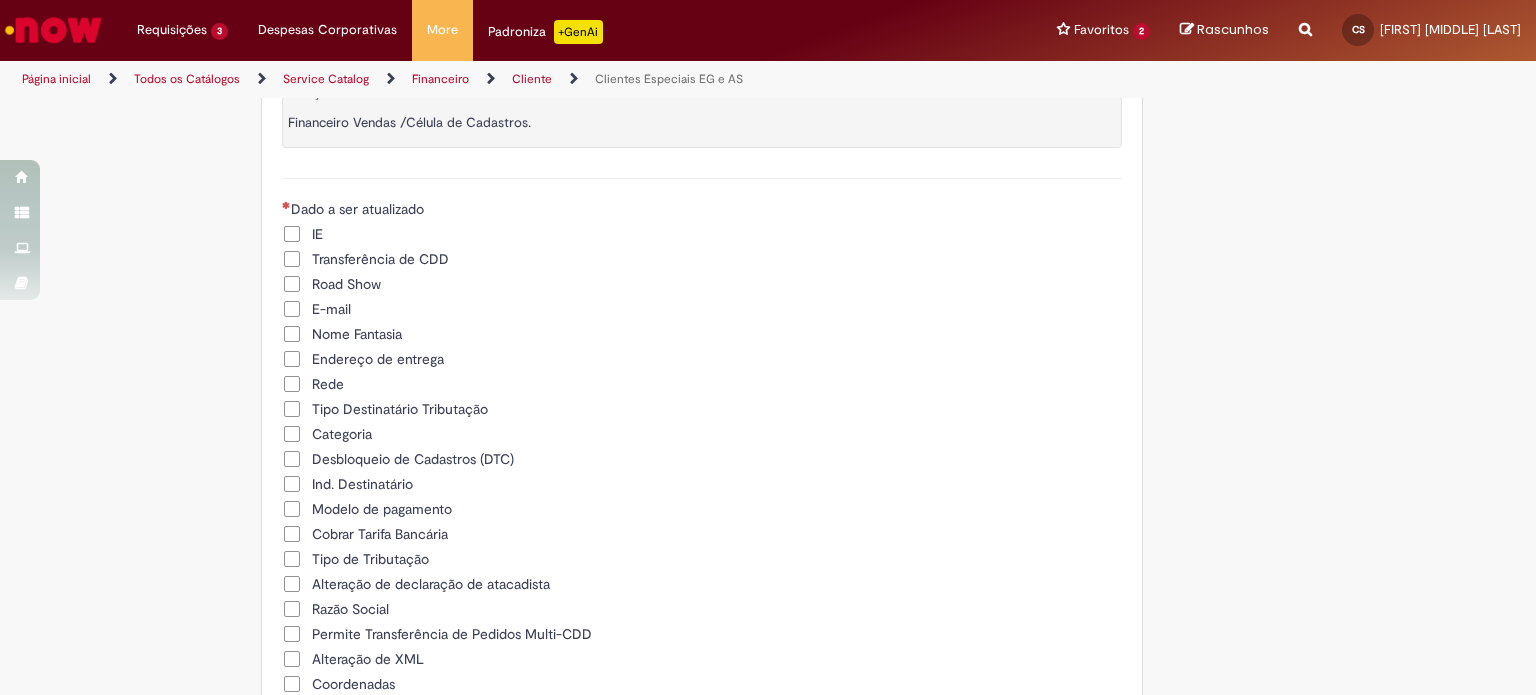 click on "Endereço de entrega" at bounding box center (378, 359) 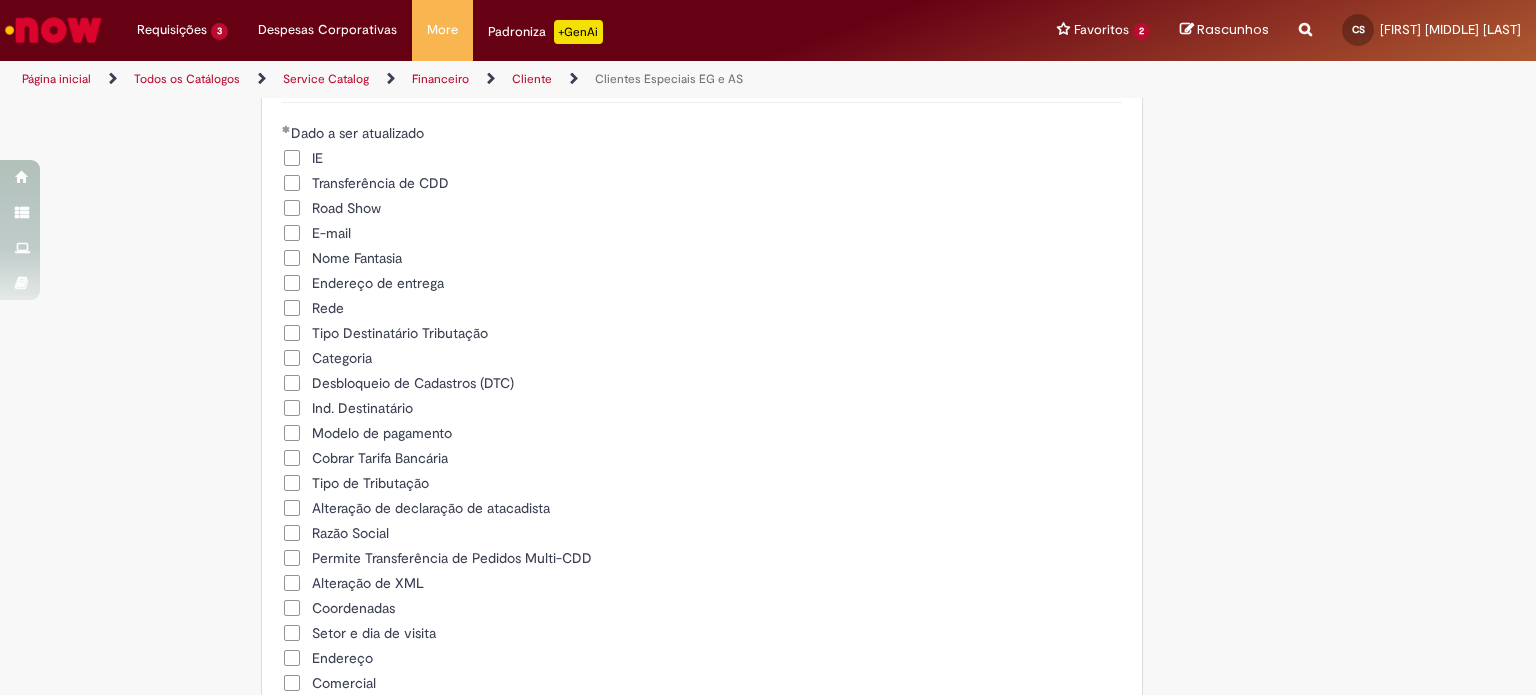 scroll, scrollTop: 1500, scrollLeft: 0, axis: vertical 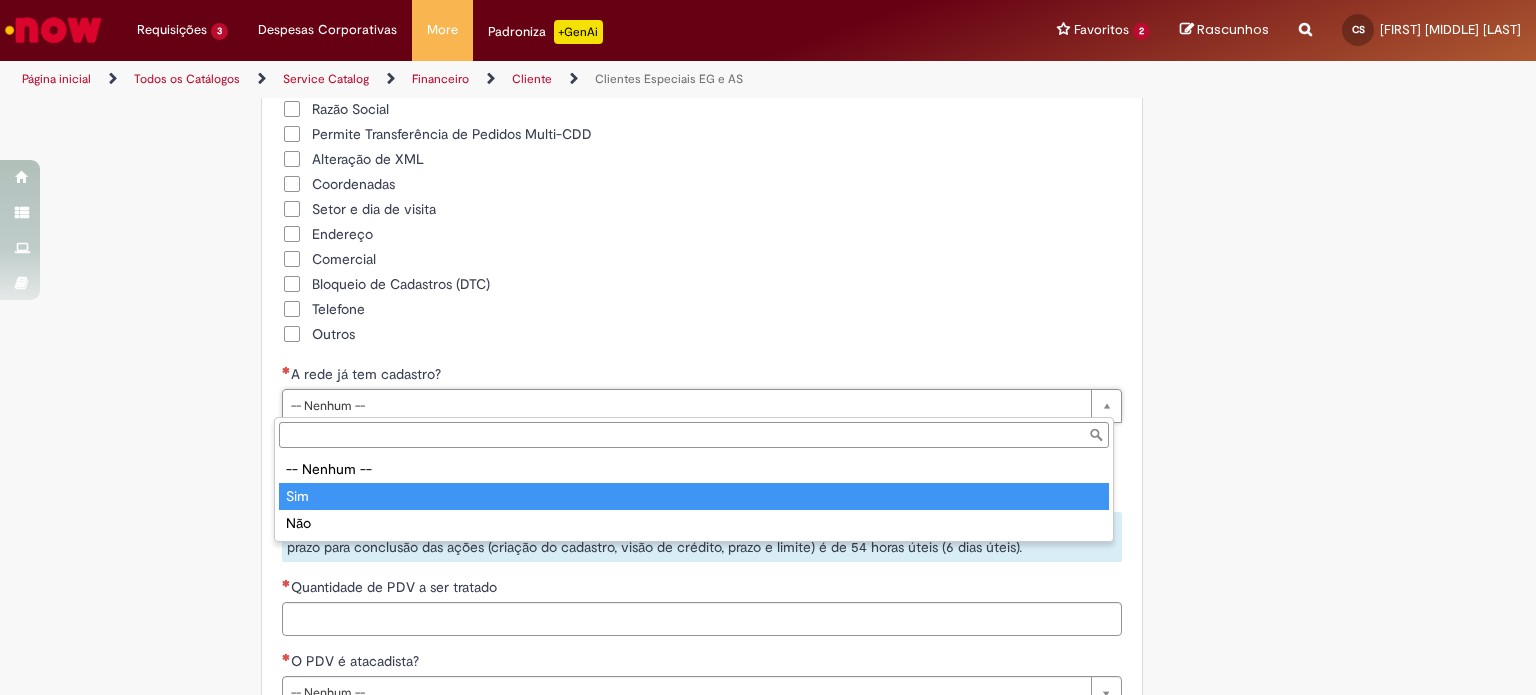 type on "***" 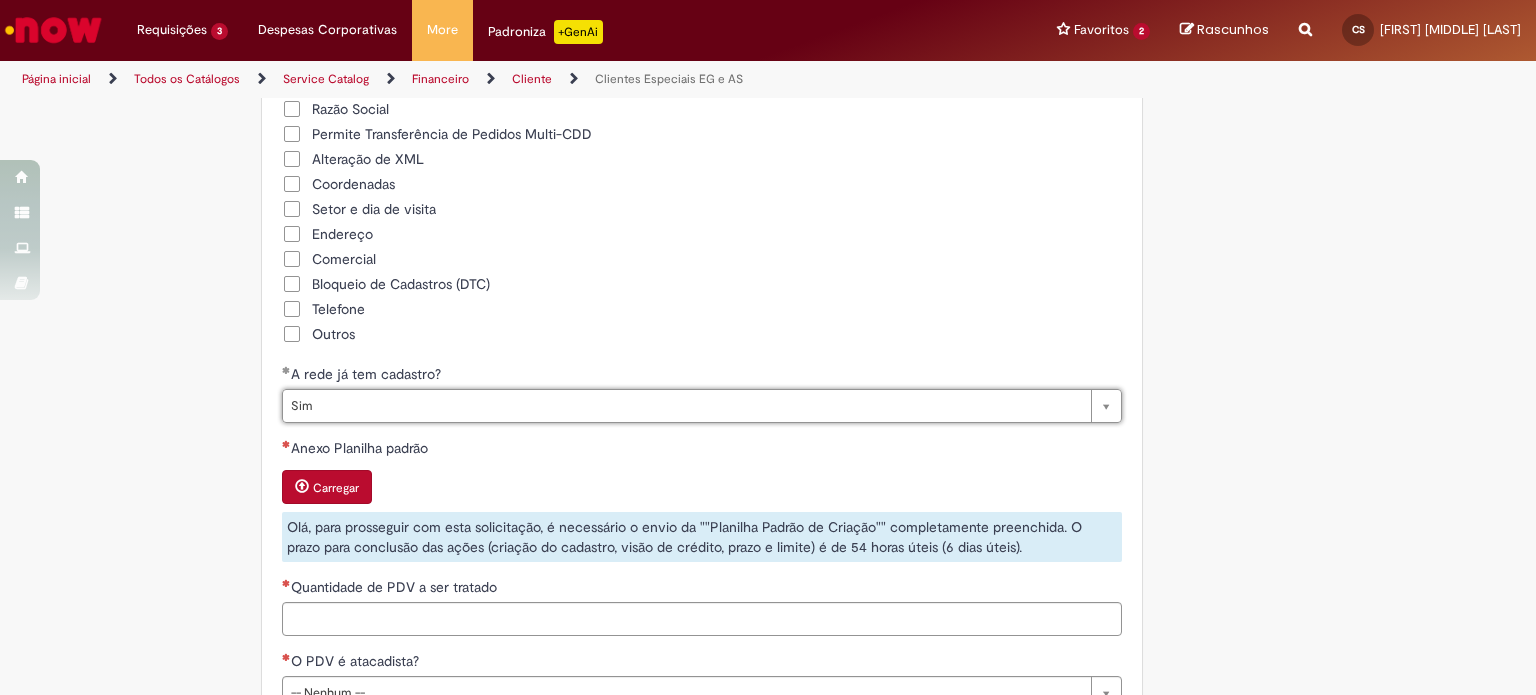 click on "**********" at bounding box center (670, -77) 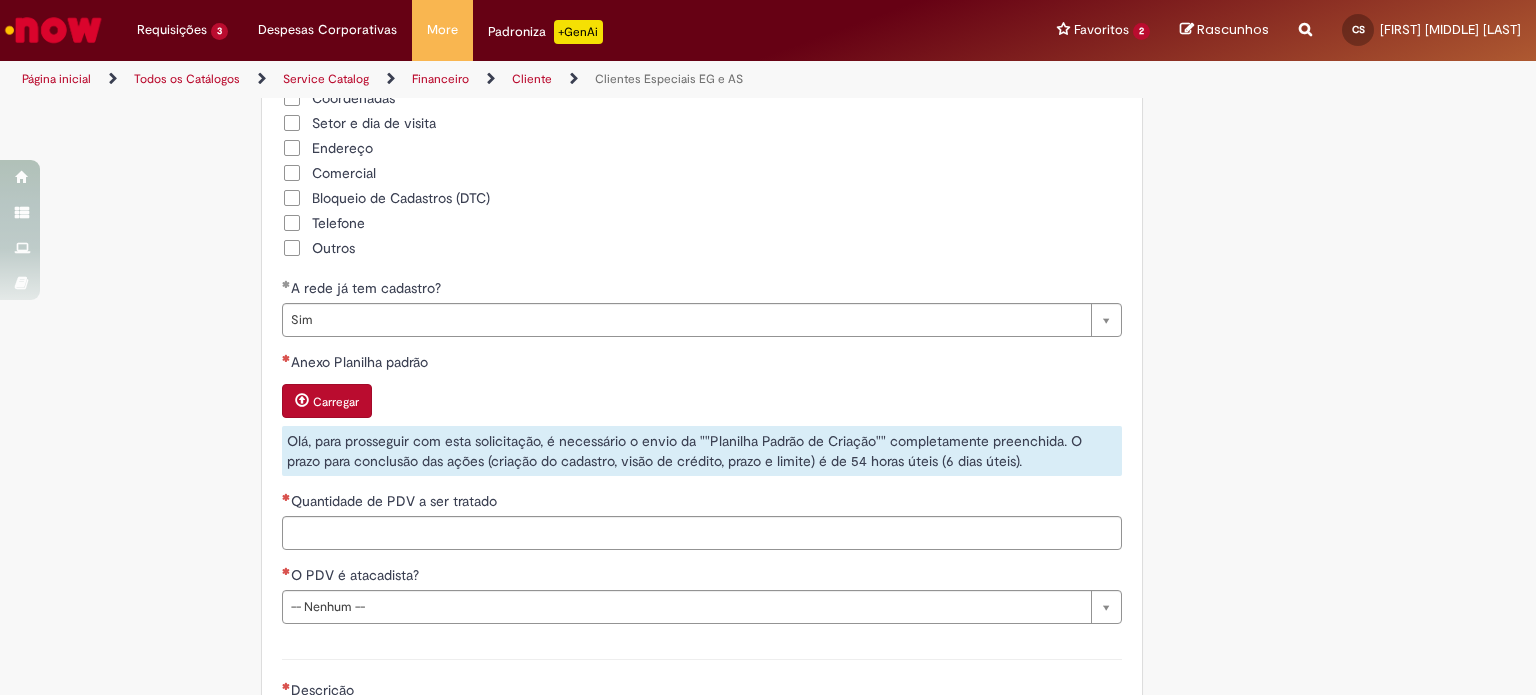 scroll, scrollTop: 1700, scrollLeft: 0, axis: vertical 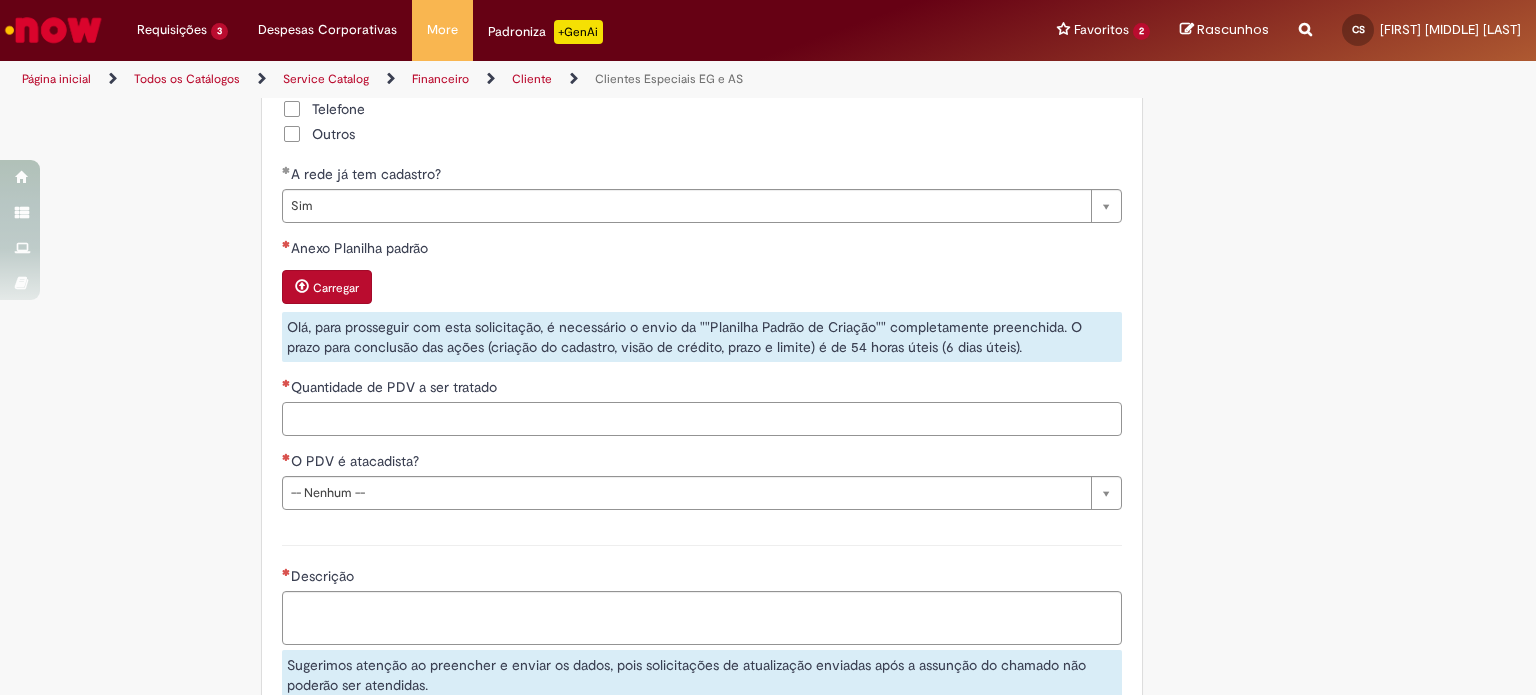 click on "Quantidade de PDV a ser tratado" at bounding box center [702, 419] 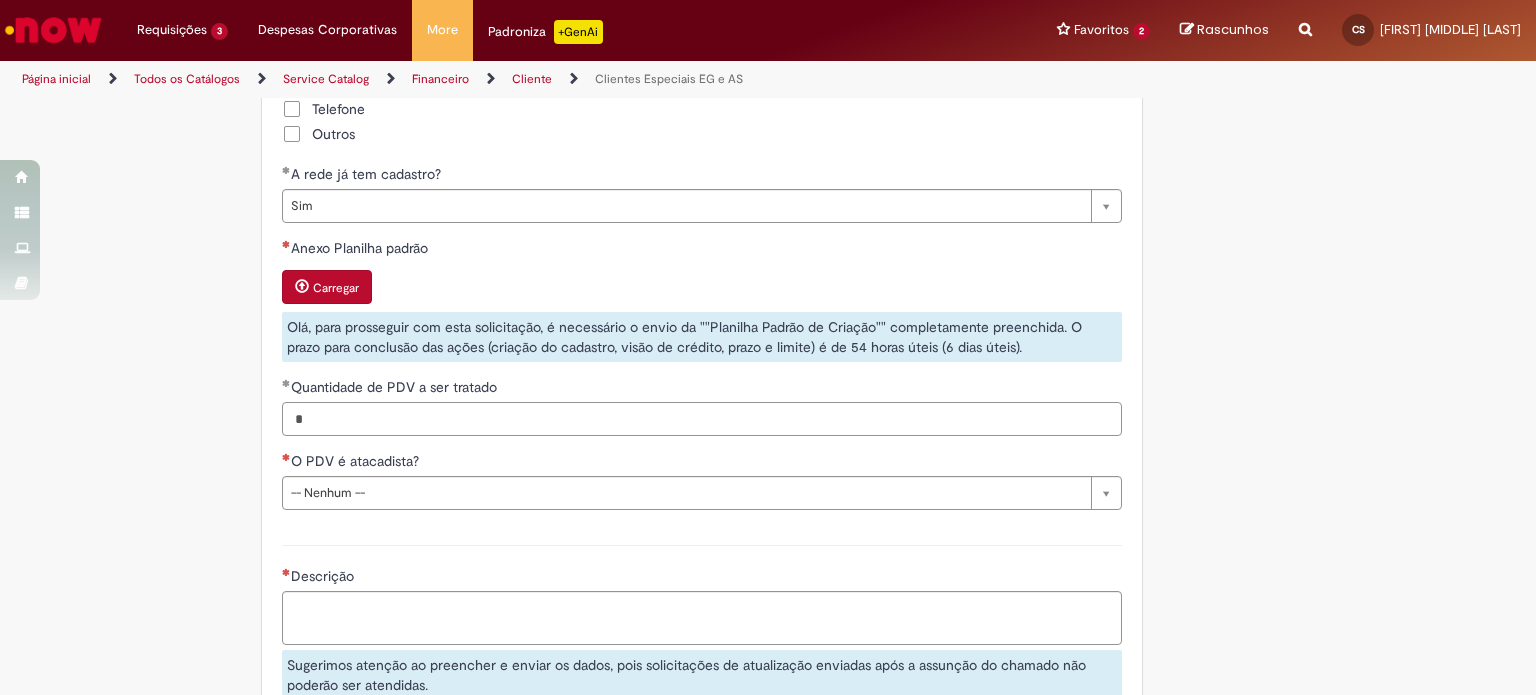 type on "*" 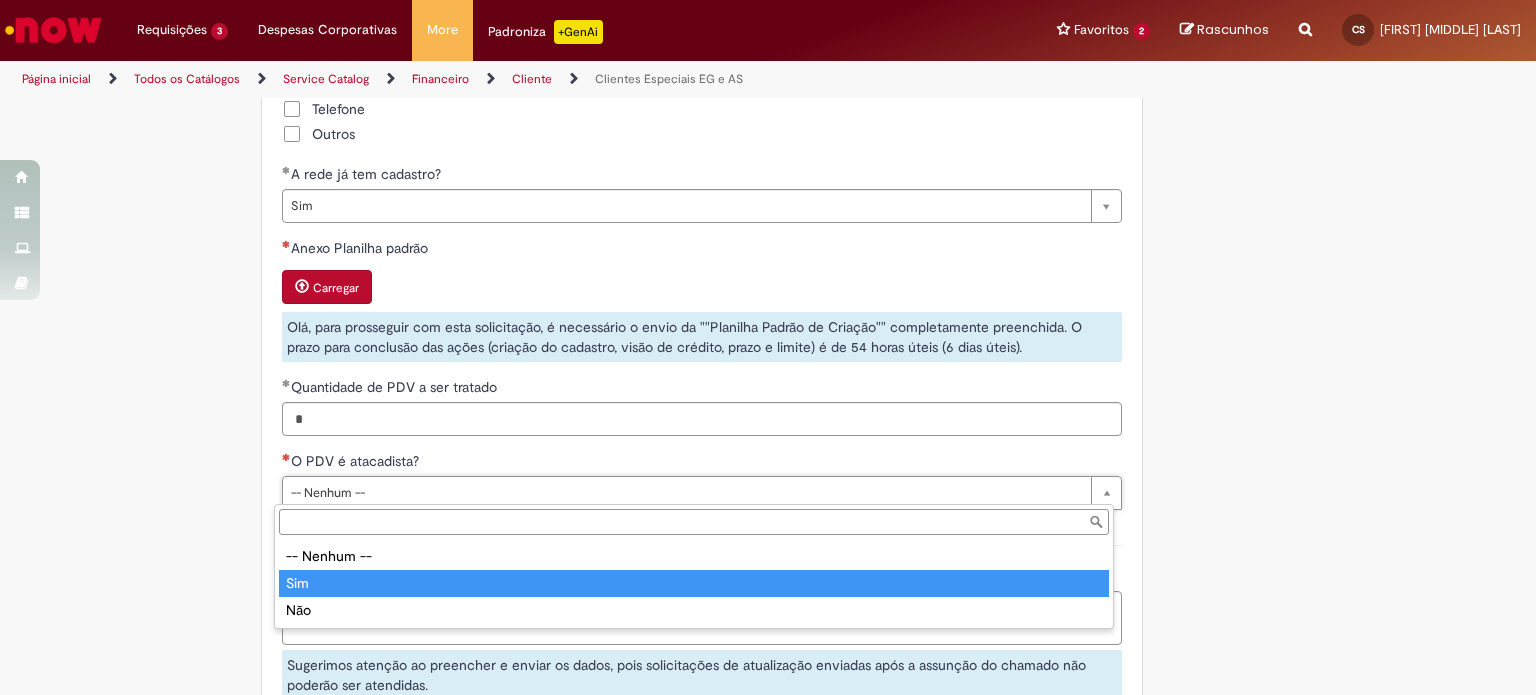 type on "***" 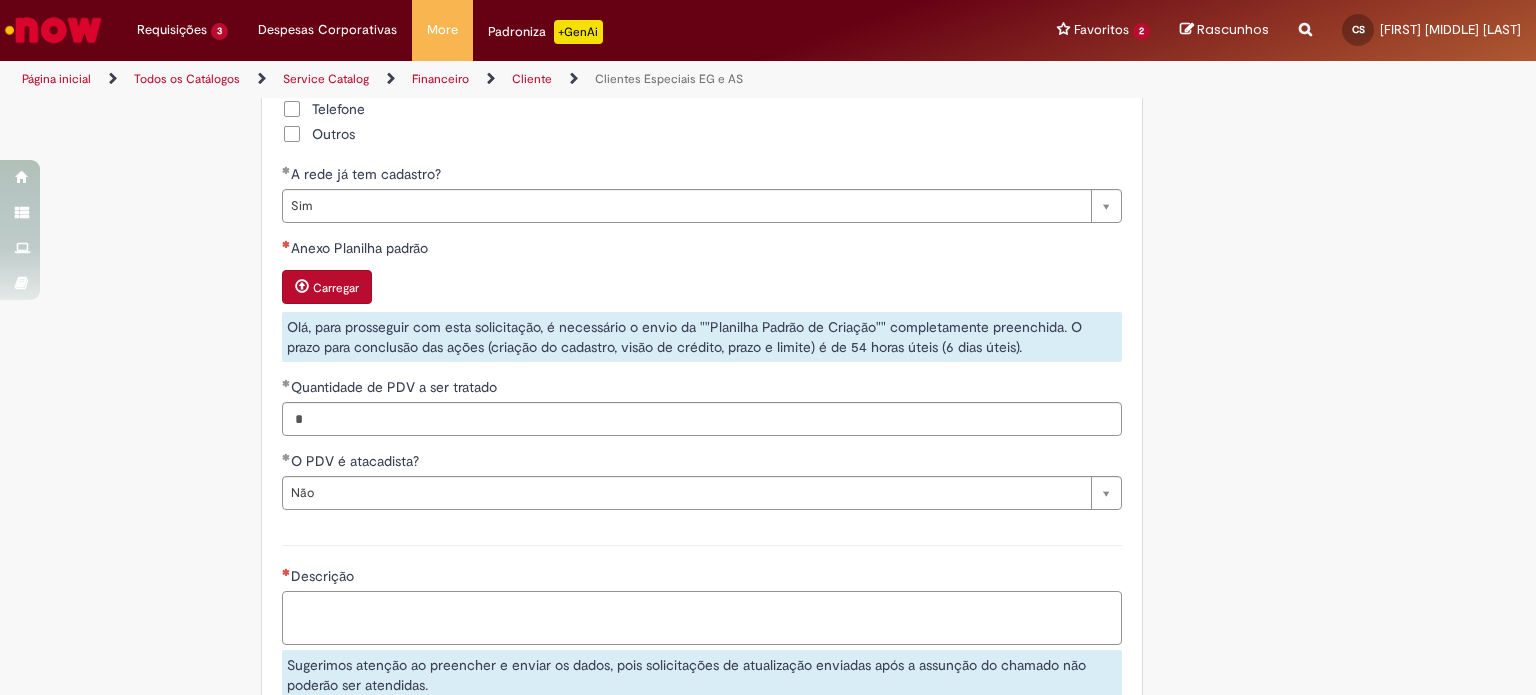 click on "Descrição" at bounding box center (702, 618) 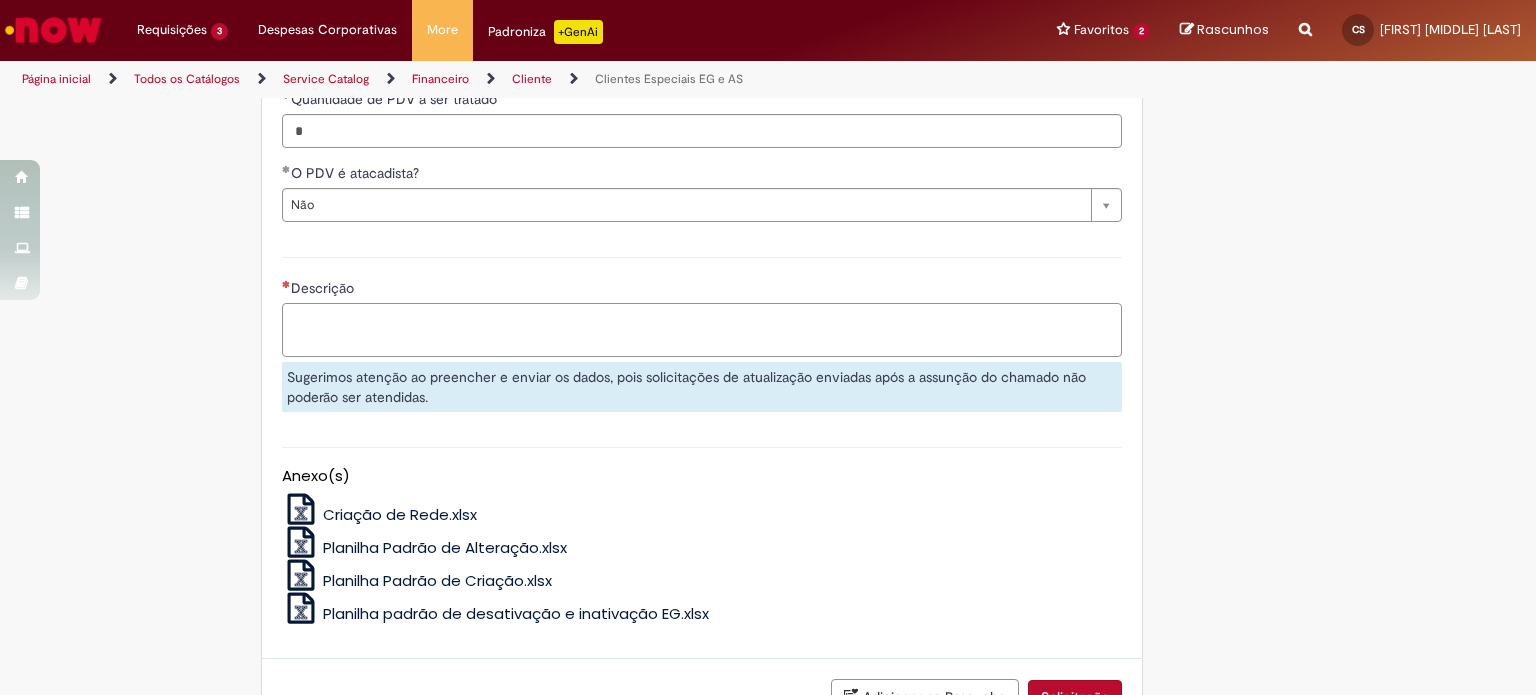 scroll, scrollTop: 2000, scrollLeft: 0, axis: vertical 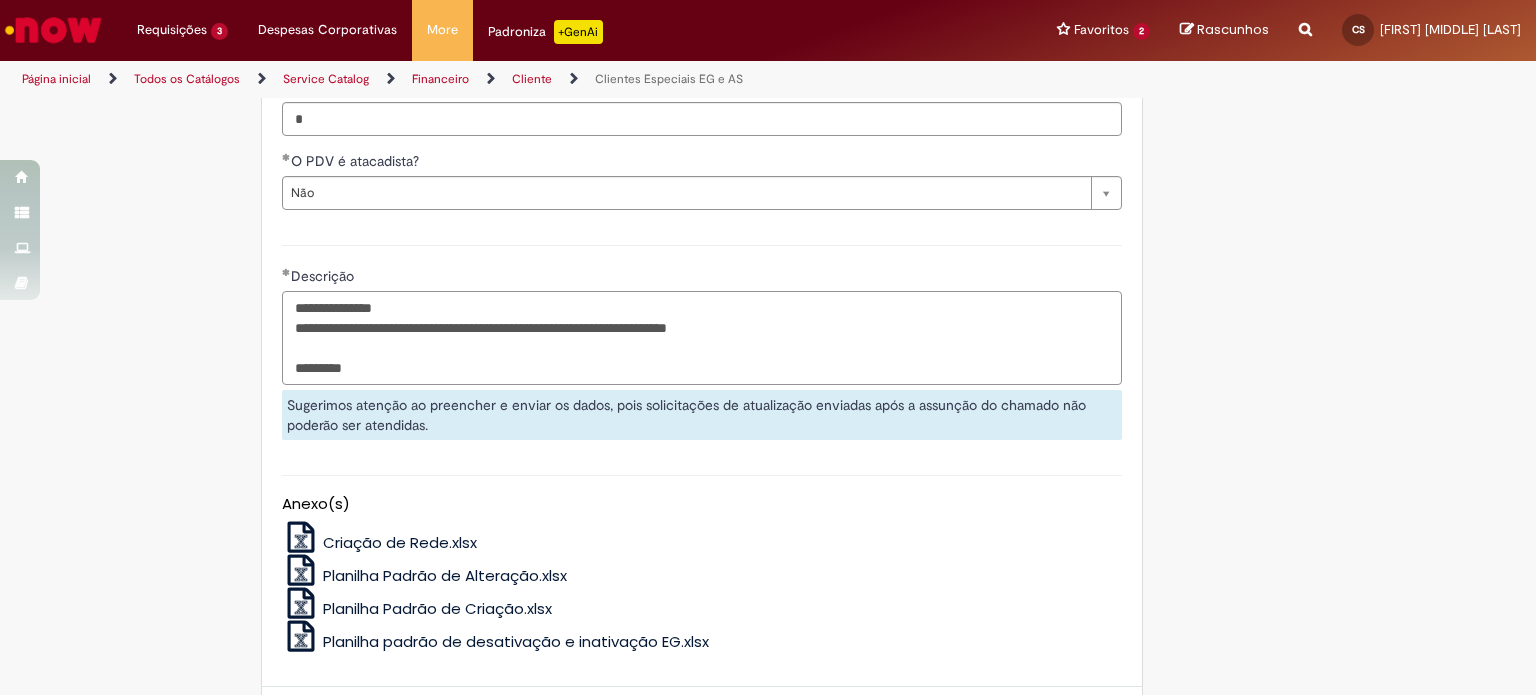 click on "**********" at bounding box center (702, 338) 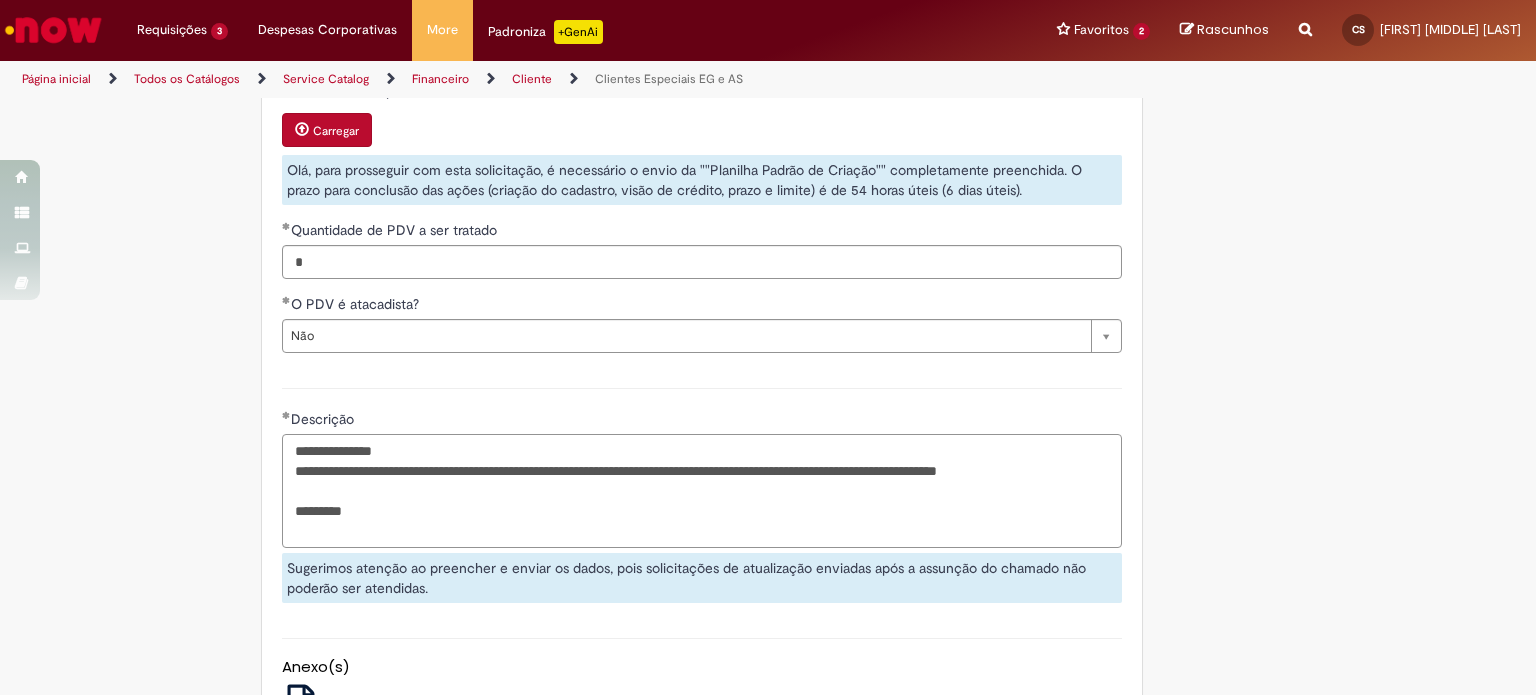 scroll, scrollTop: 2107, scrollLeft: 0, axis: vertical 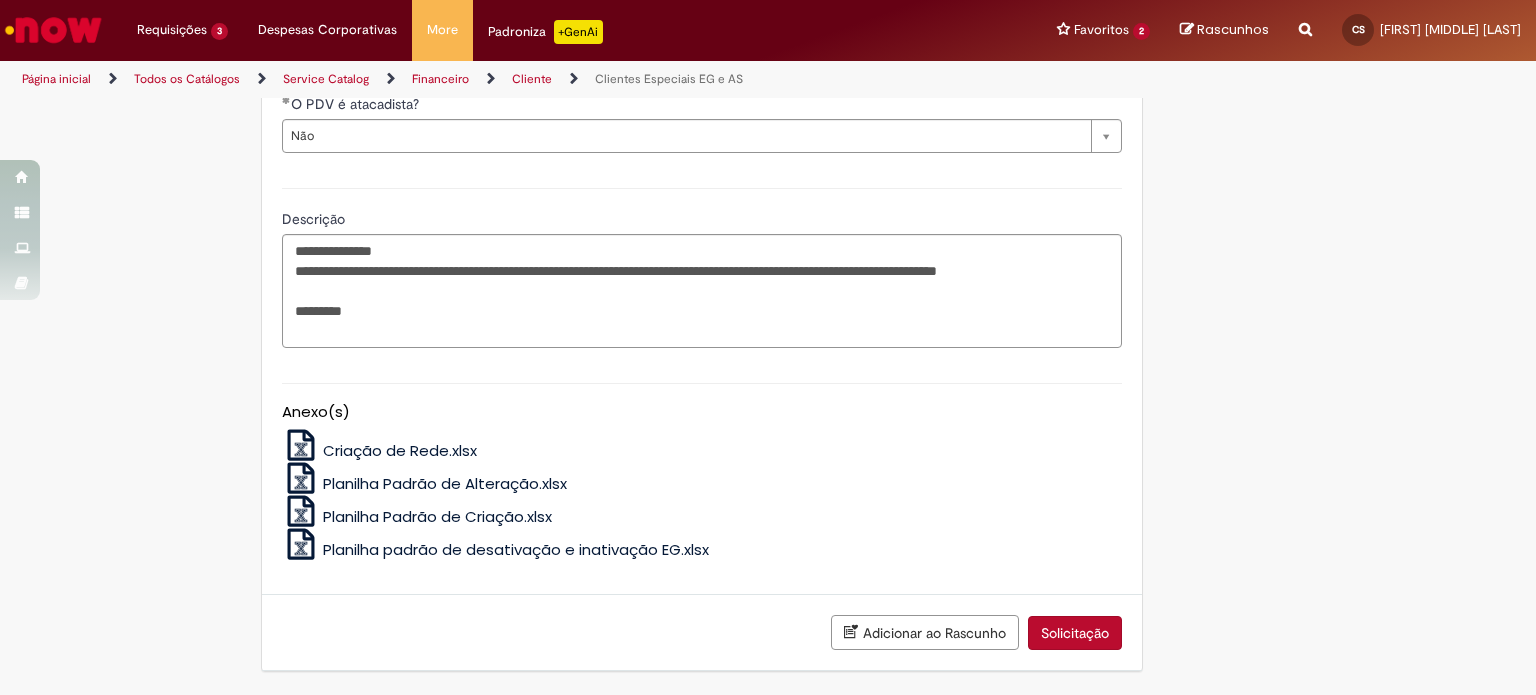 click on "Planilha Padrão de Alteração.xlsx" at bounding box center [445, 483] 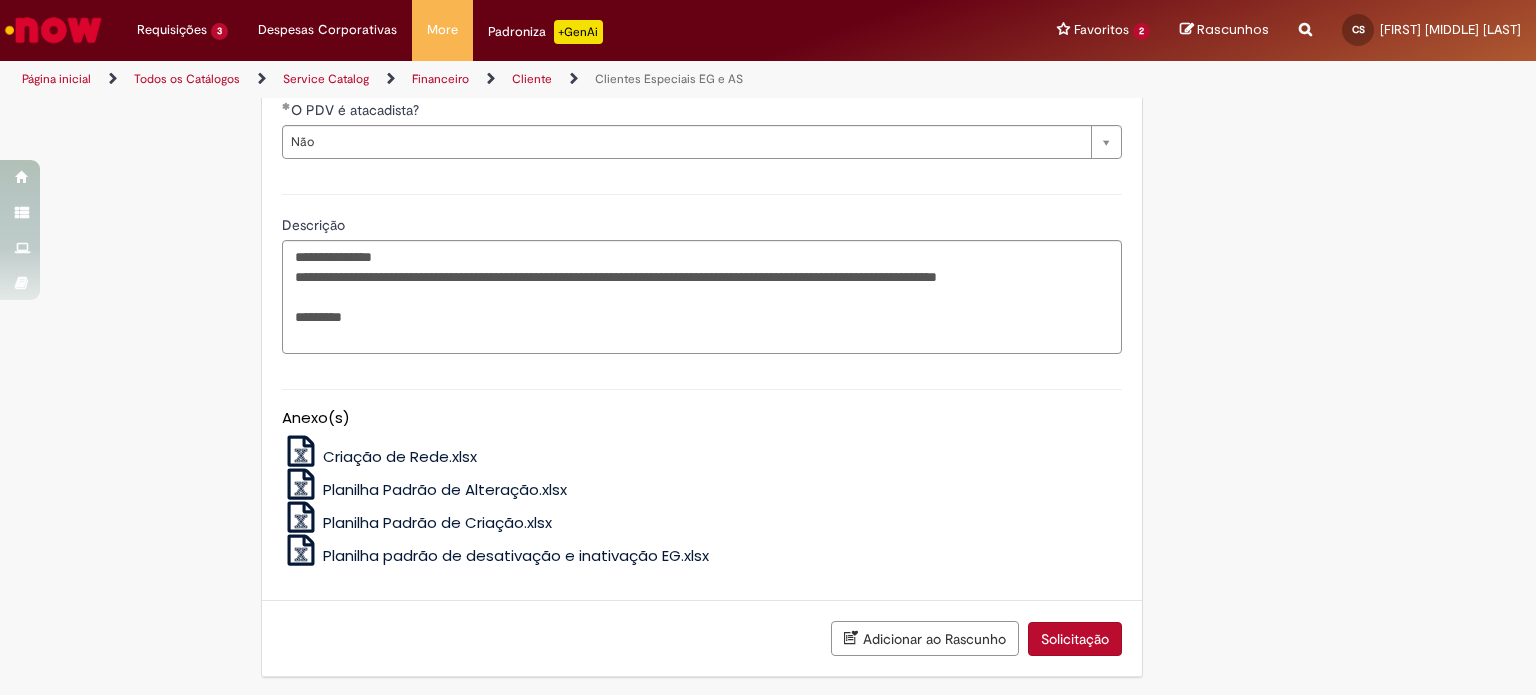 scroll, scrollTop: 2052, scrollLeft: 0, axis: vertical 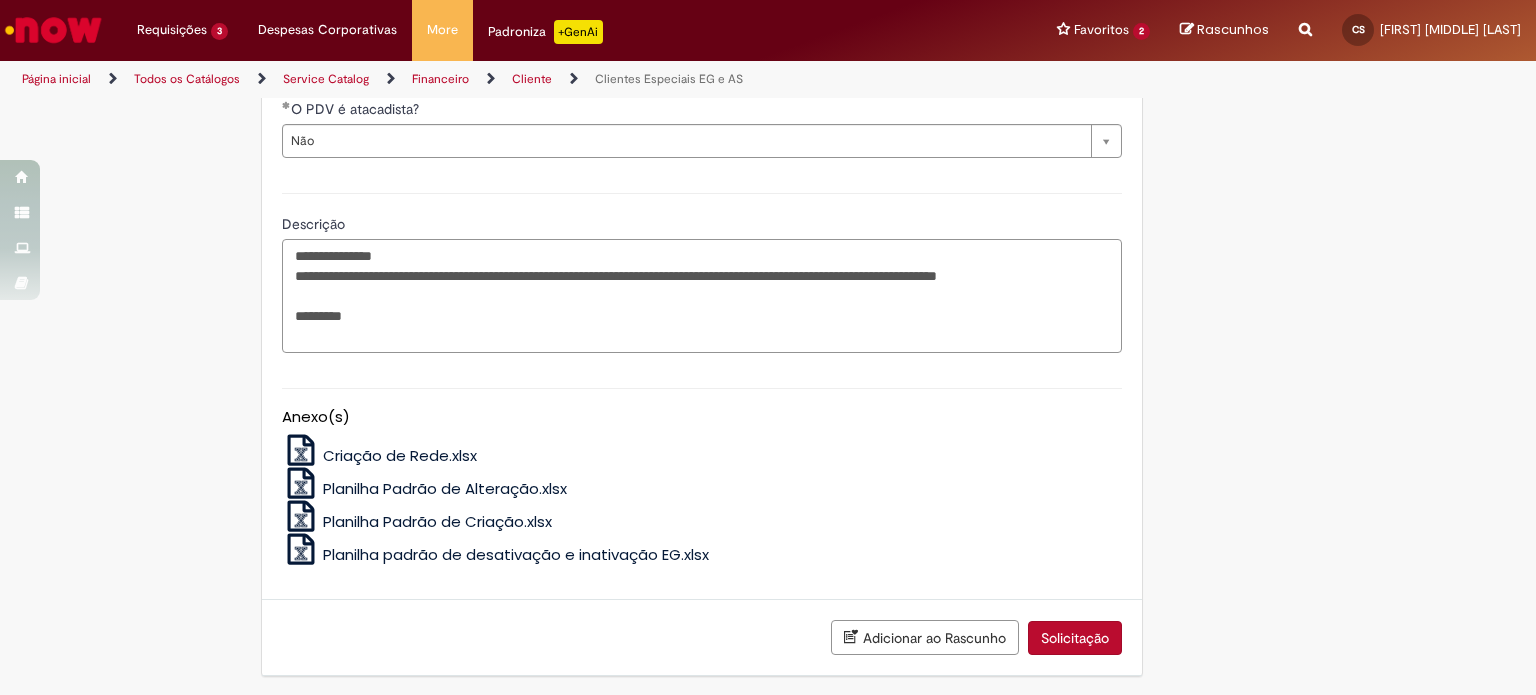 click on "**********" at bounding box center [702, 296] 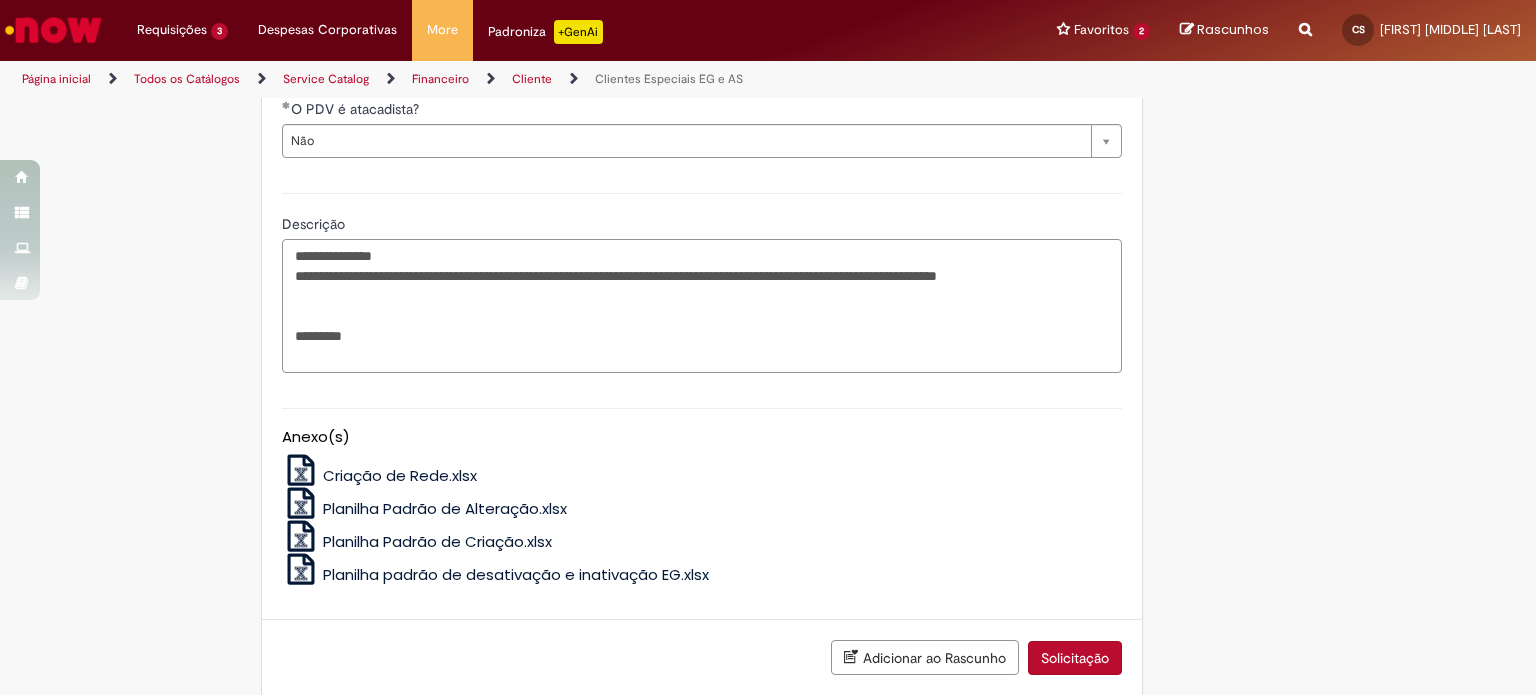 paste on "**********" 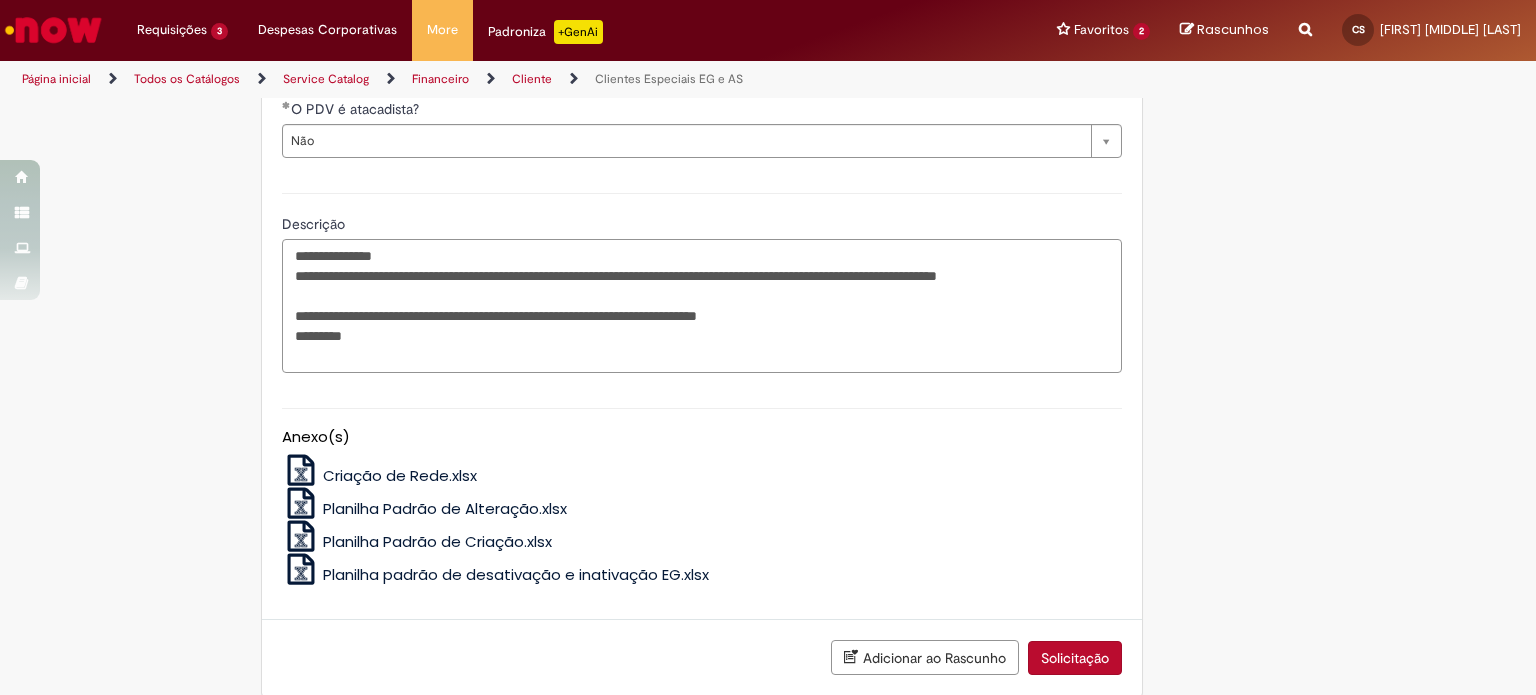 click on "**********" at bounding box center [702, 306] 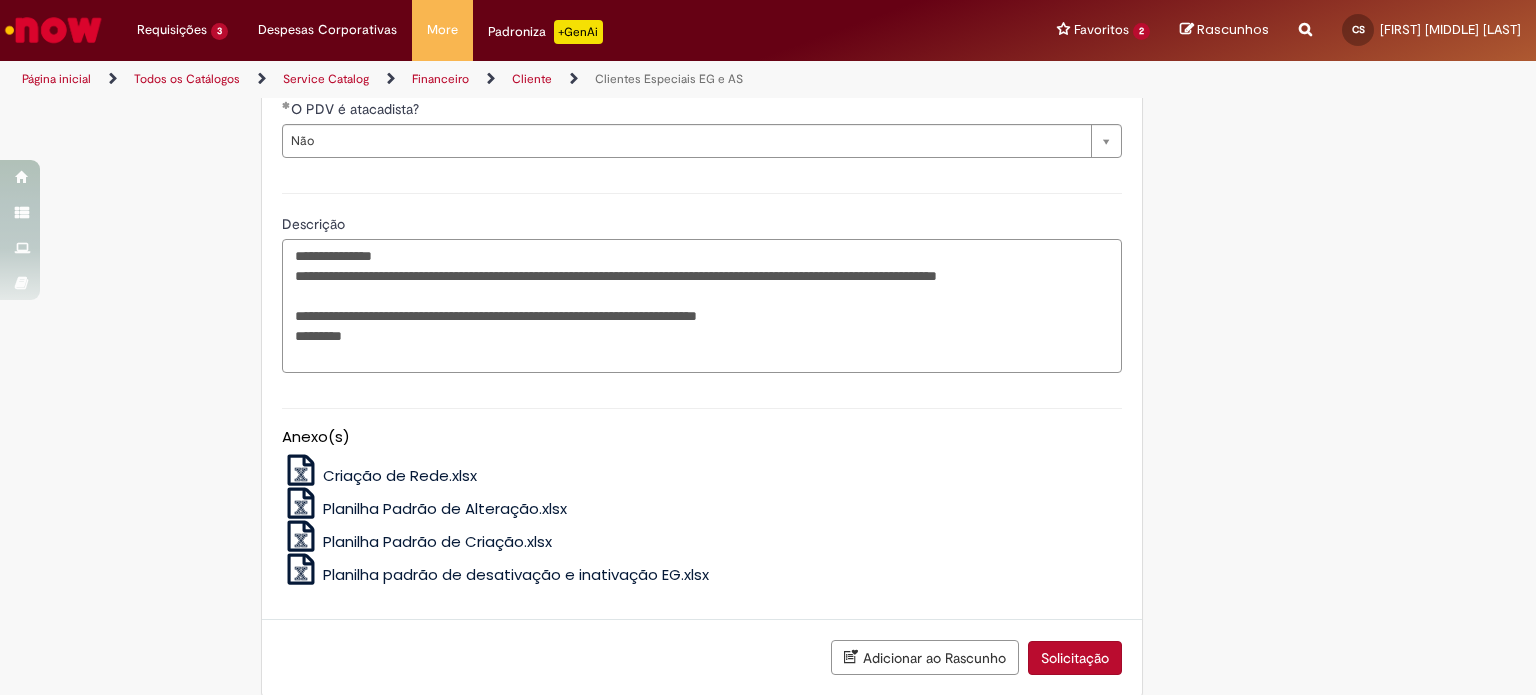 click on "**********" at bounding box center [702, 306] 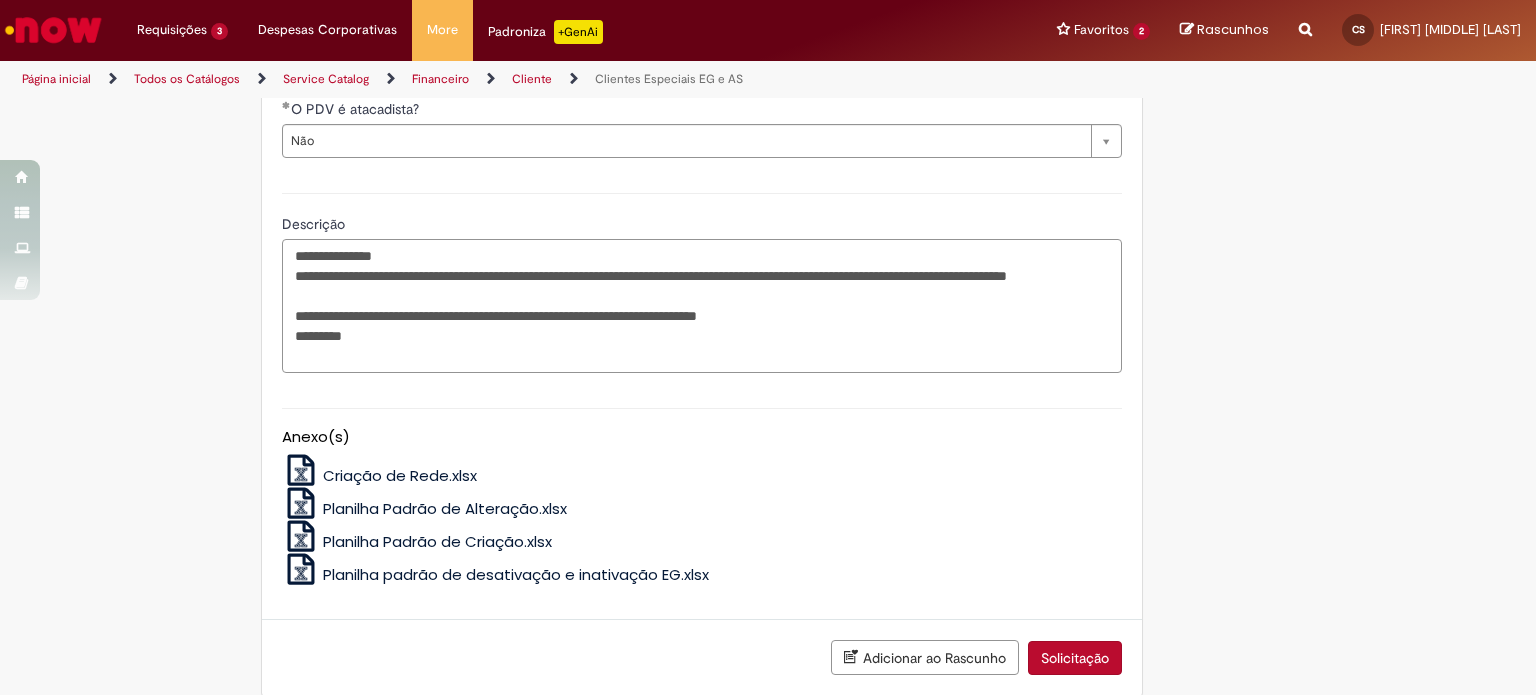 click on "**********" at bounding box center [702, 306] 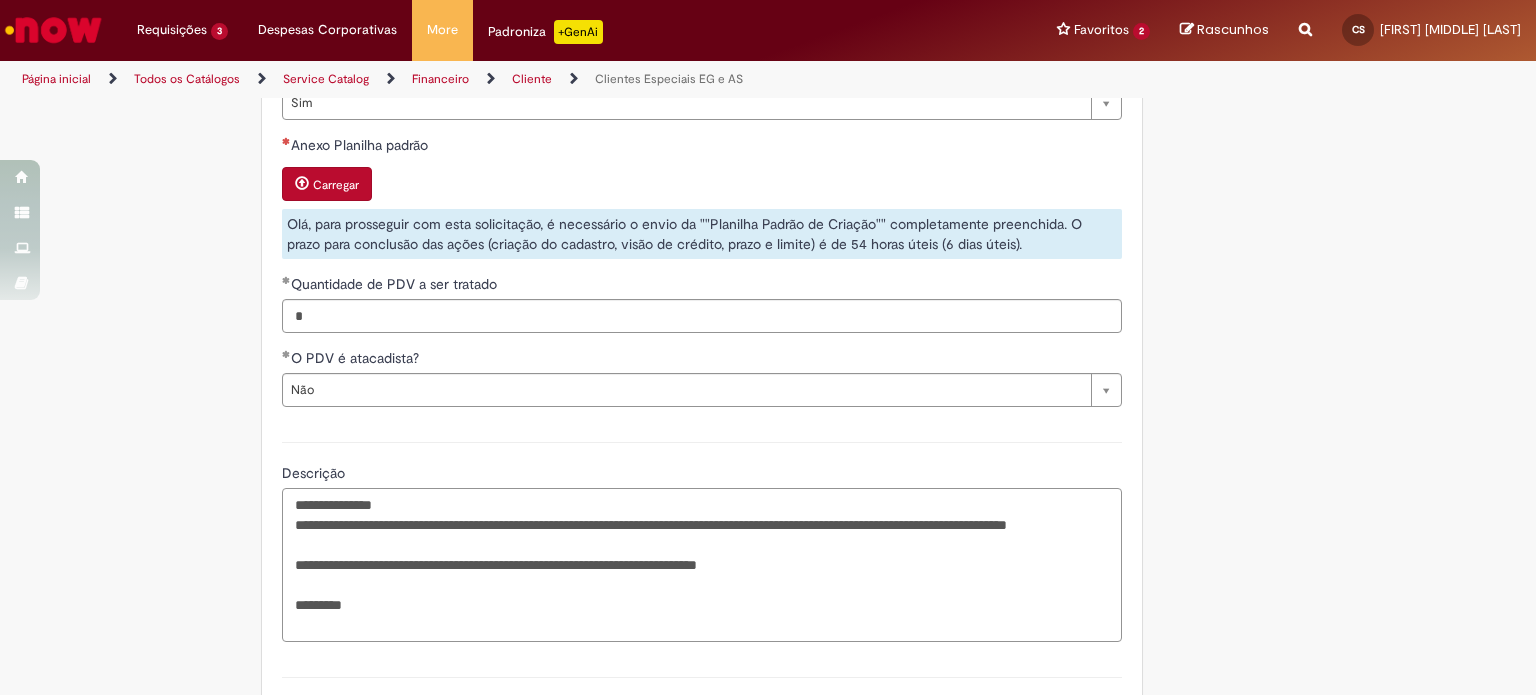 scroll, scrollTop: 1492, scrollLeft: 0, axis: vertical 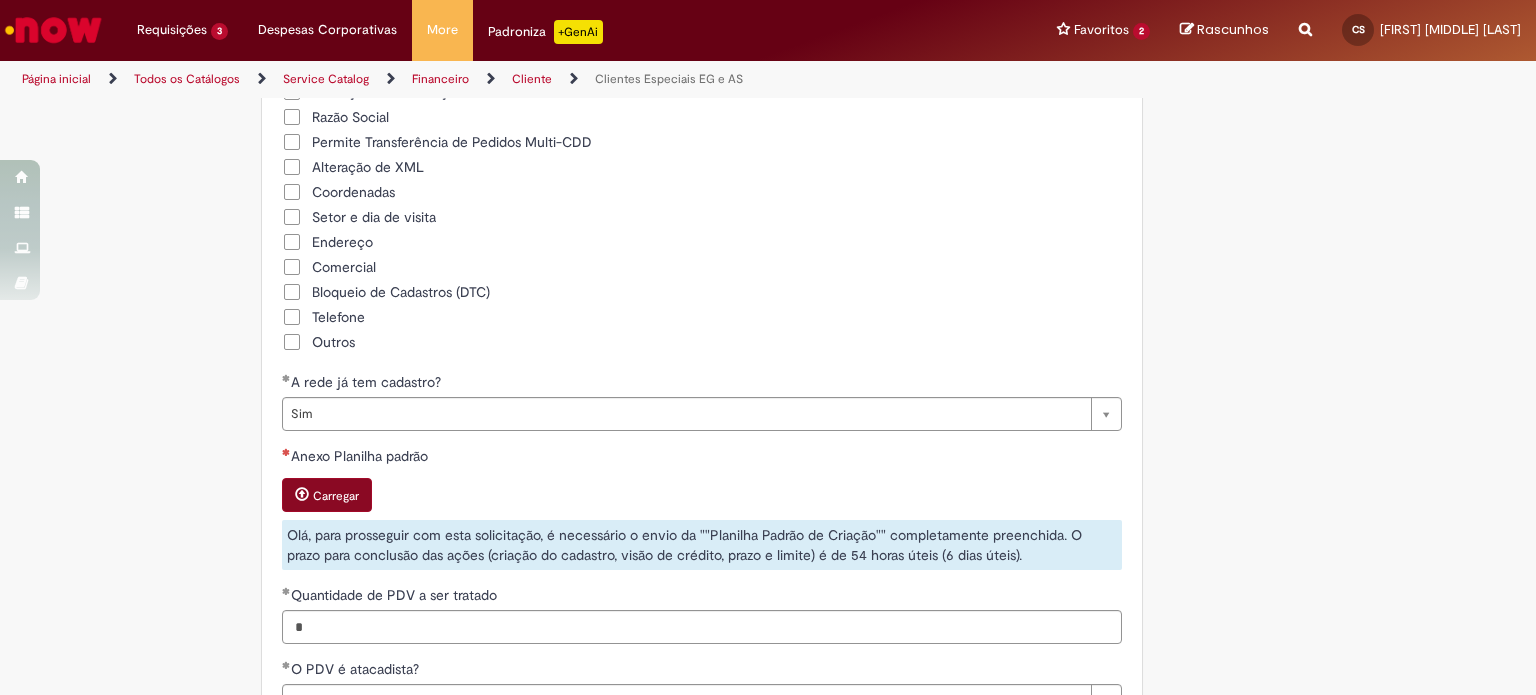 type on "**********" 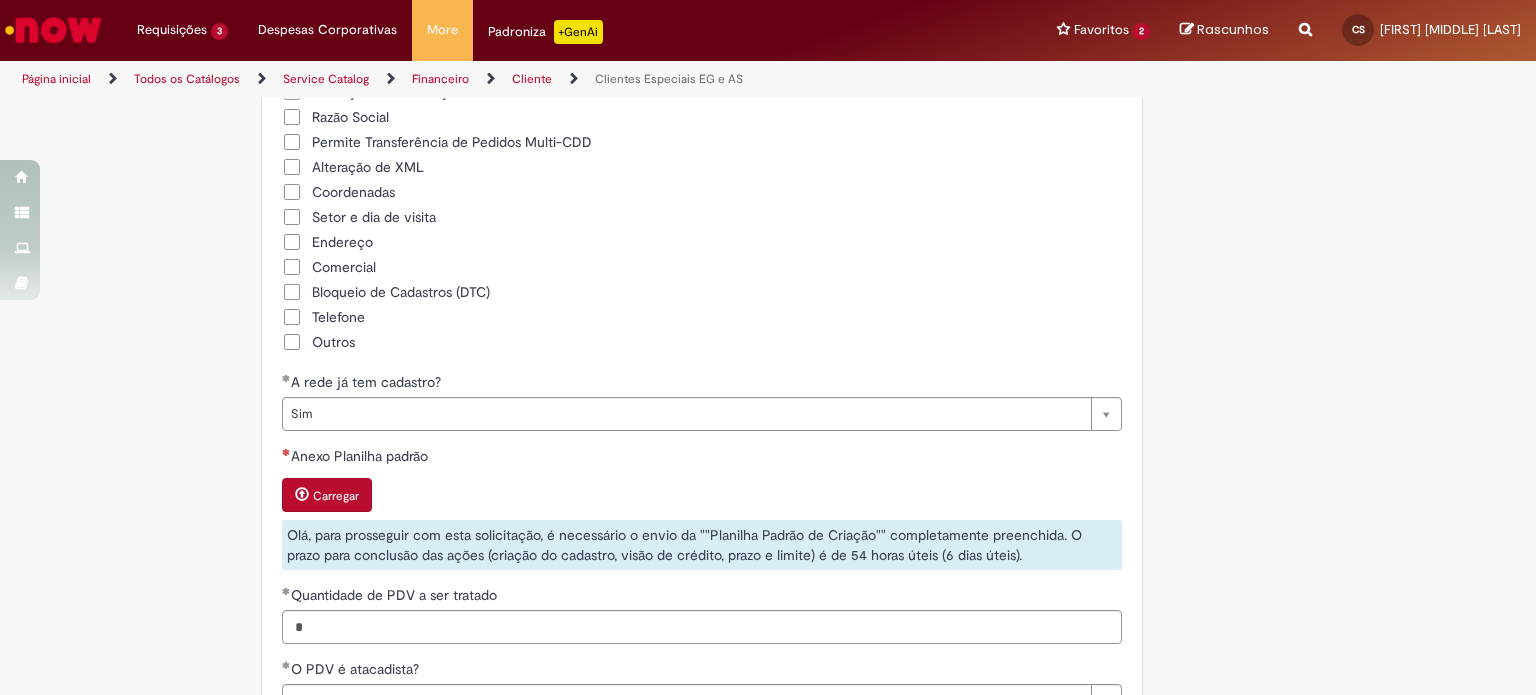 click on "Carregar" at bounding box center [336, 496] 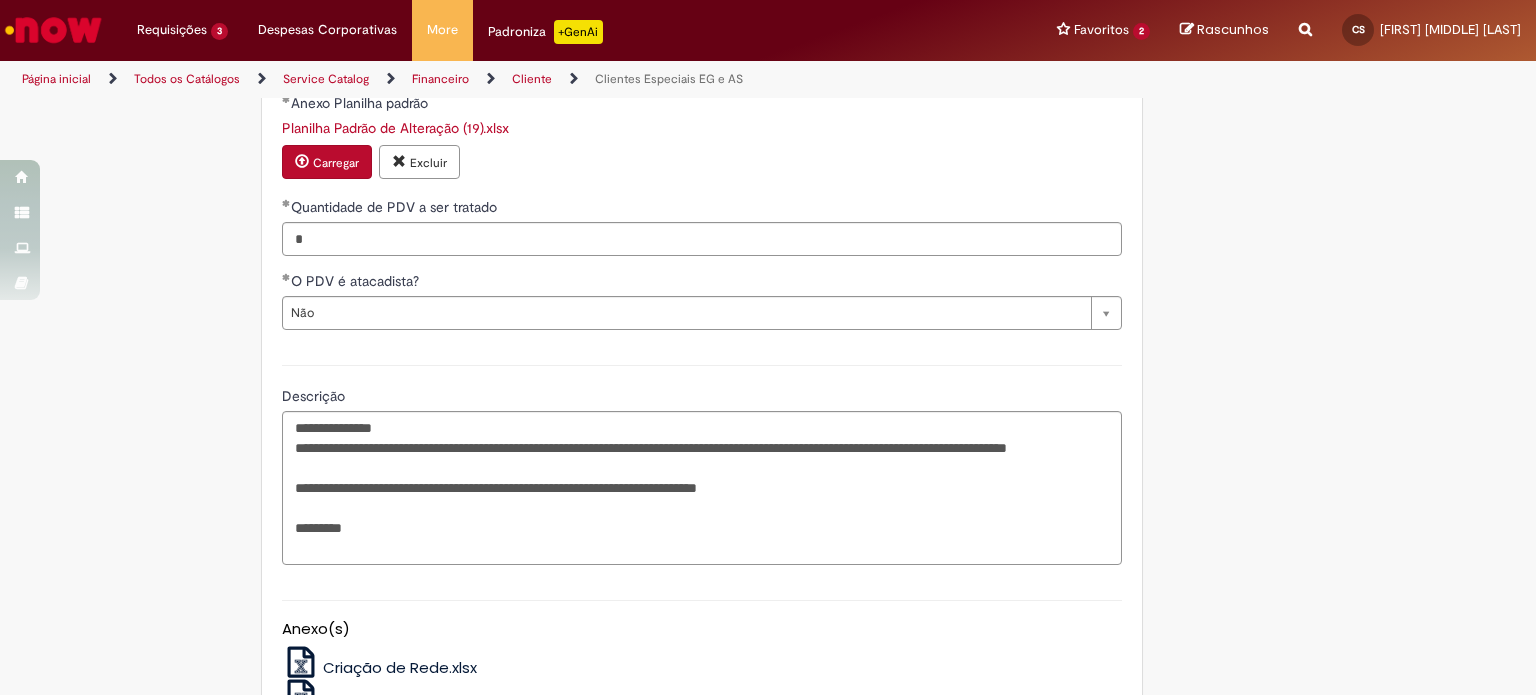 scroll, scrollTop: 2056, scrollLeft: 0, axis: vertical 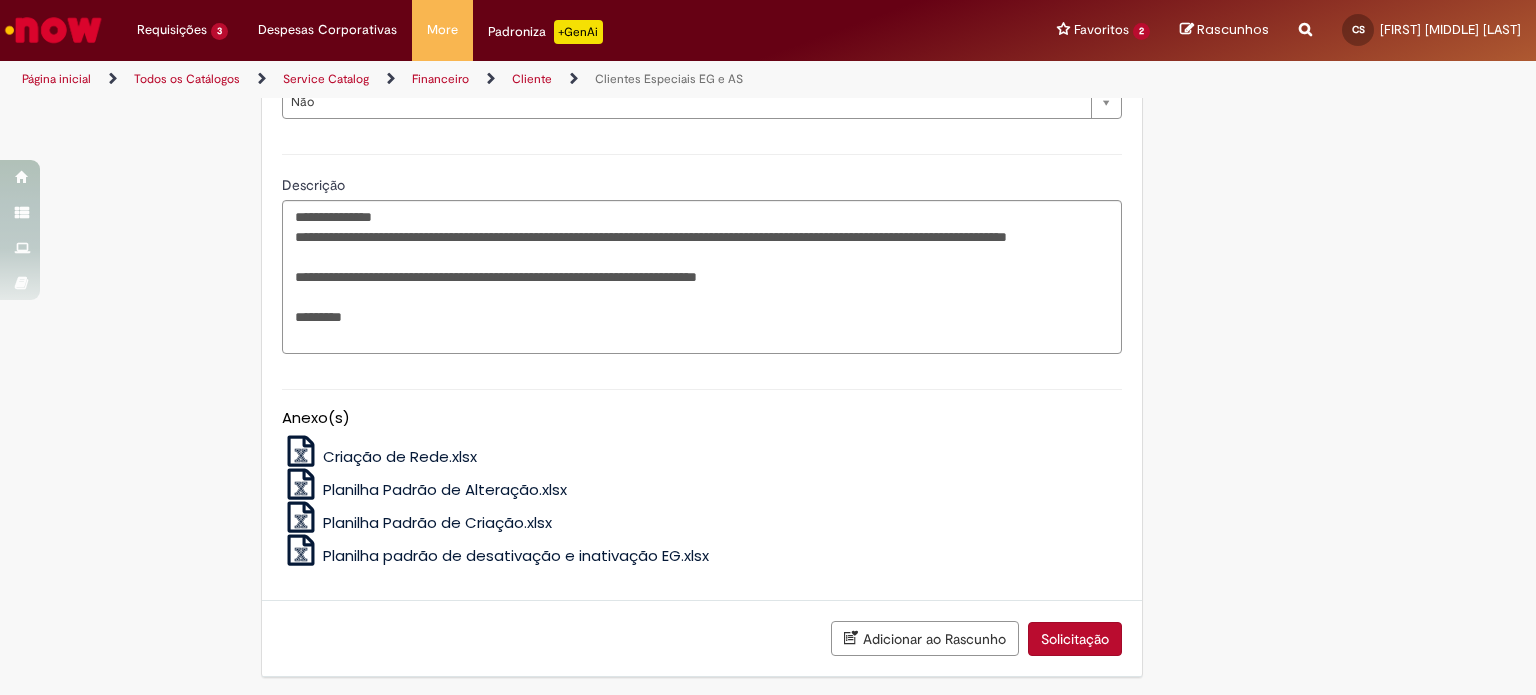 click on "Solicitação" at bounding box center [1075, 639] 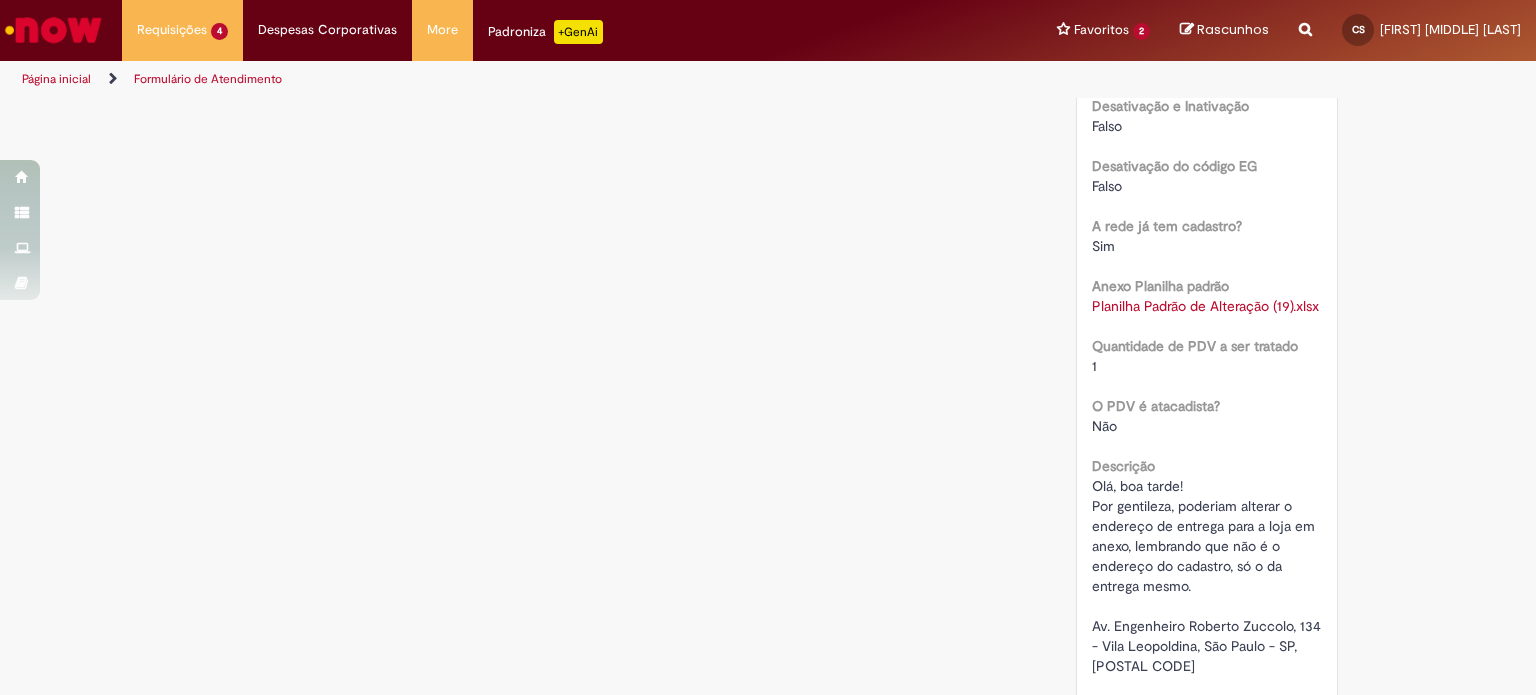 scroll, scrollTop: 0, scrollLeft: 0, axis: both 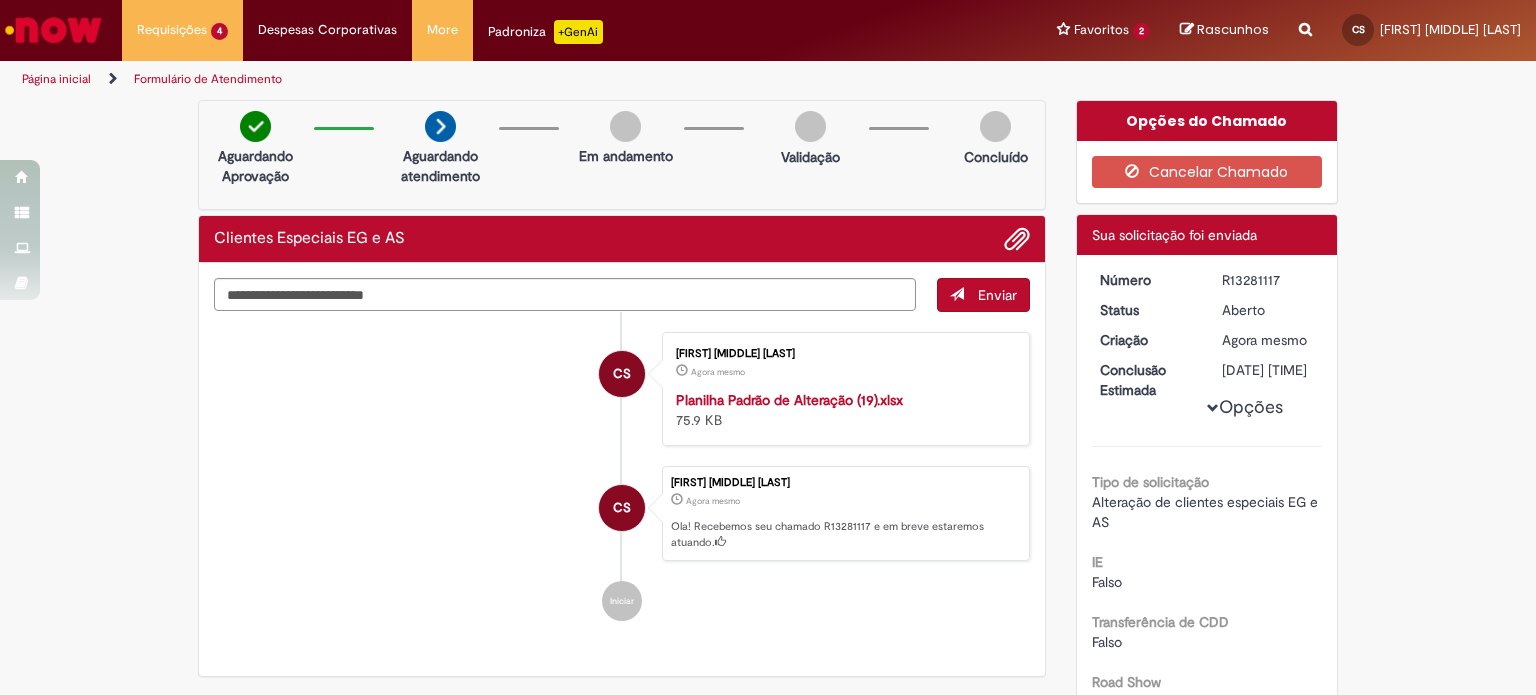 drag, startPoint x: 1265, startPoint y: 275, endPoint x: 1213, endPoint y: 275, distance: 52 